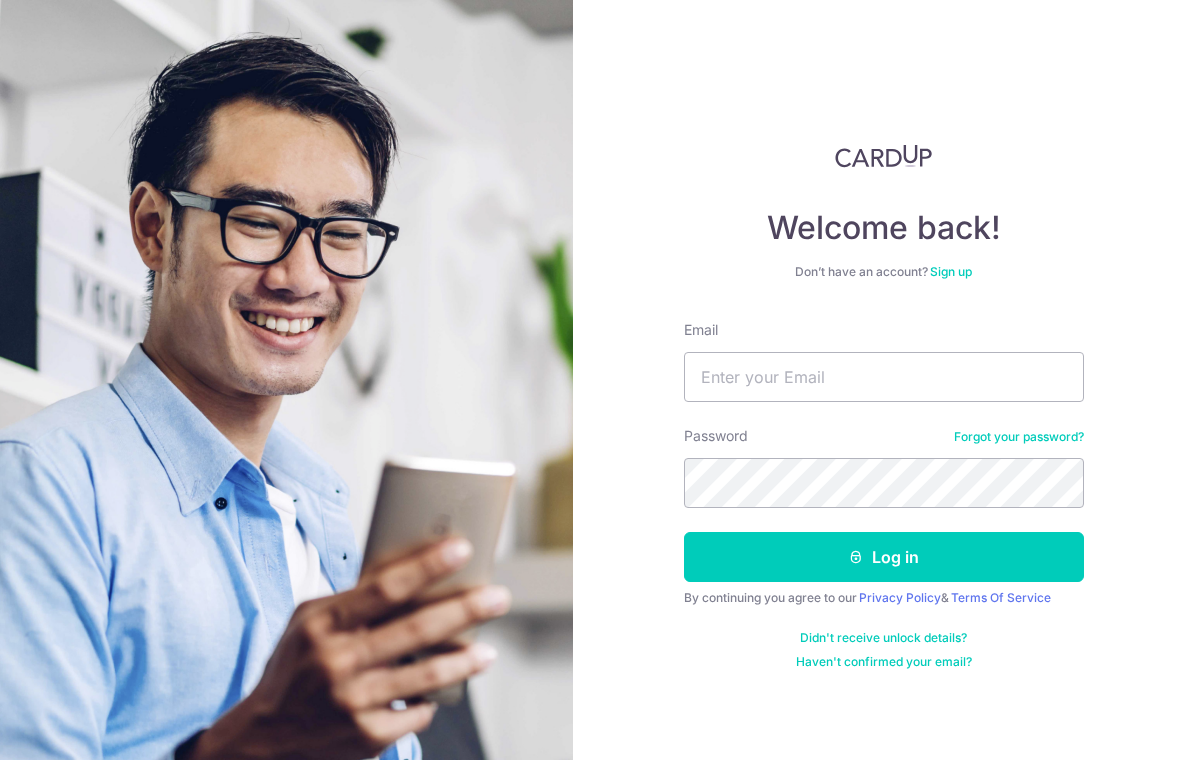 scroll, scrollTop: 59, scrollLeft: 0, axis: vertical 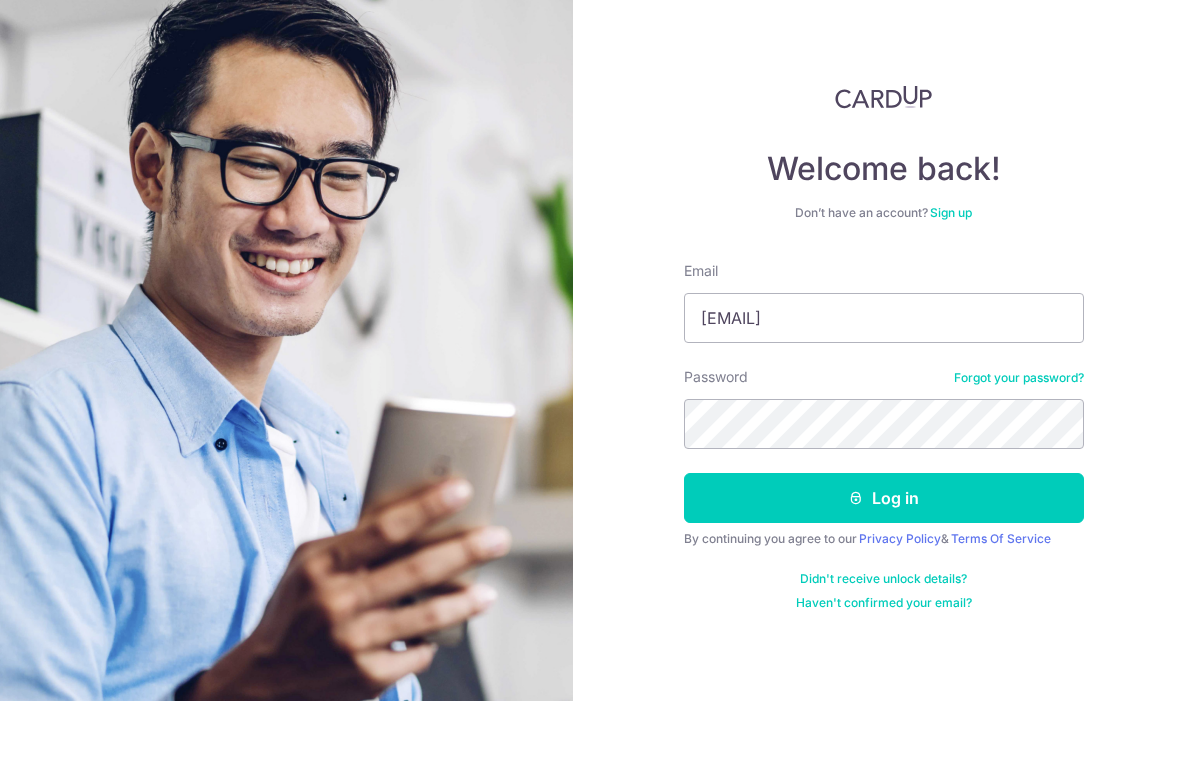 click on "Welcome back!
Don’t have an account?  Sign up
Email
Jingyi.su.2014@gmail.co,
Password
Forgot your password?
Log in
By continuing you agree to our
Privacy Policy
&  Terms Of Service
Didn't receive unlock details?
Haven't confirmed your email?" at bounding box center (883, 380) 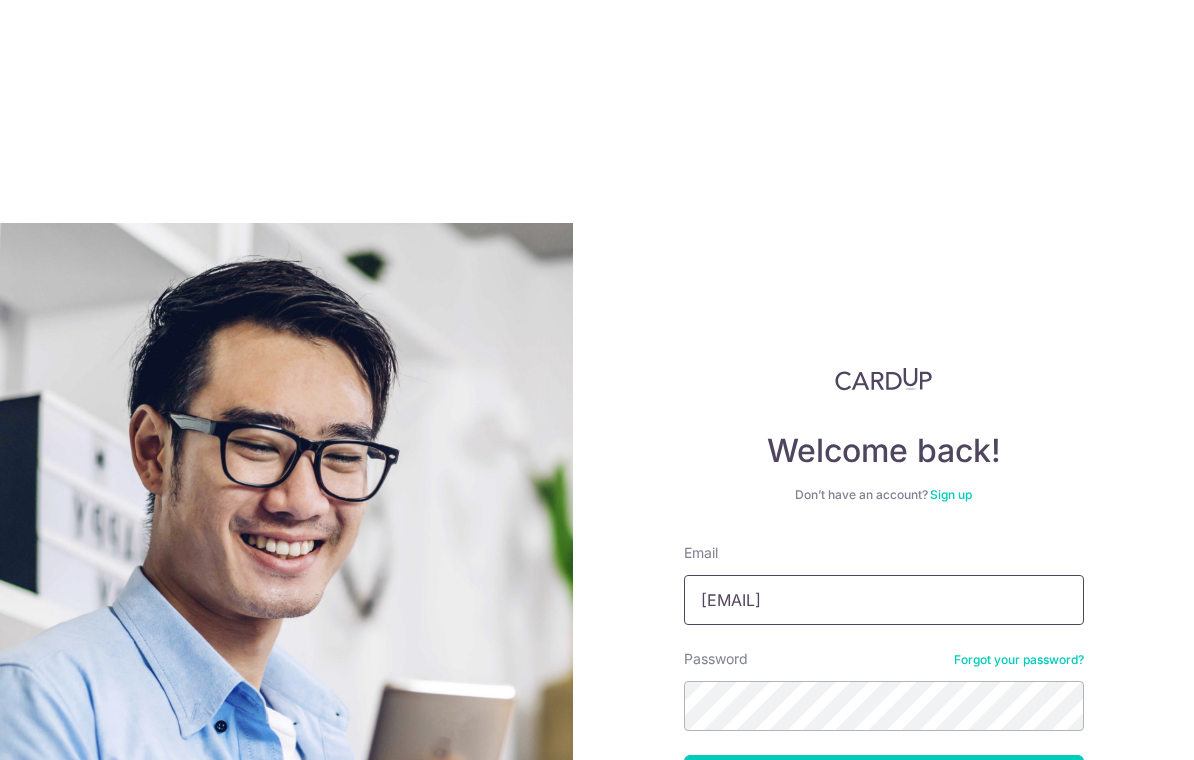 click on "Jingyi.su.2014@gmail.co," at bounding box center [884, 600] 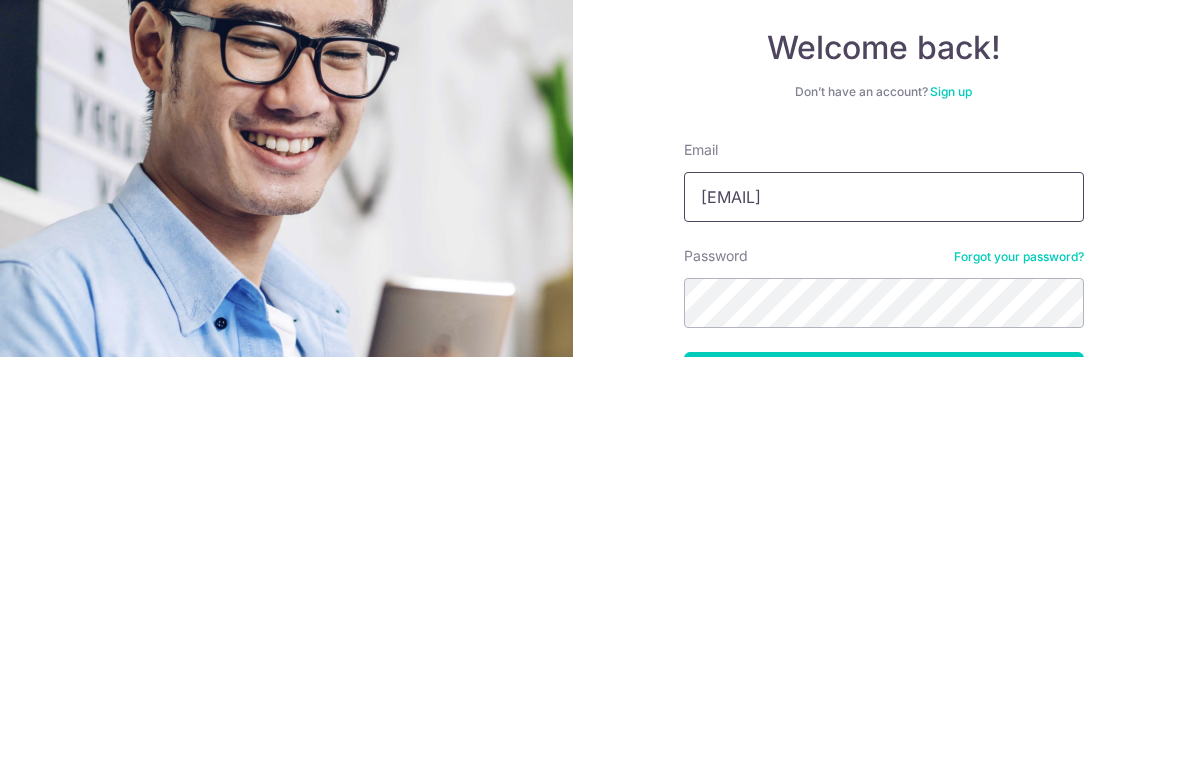 type on "Jingyi.su.2014@gmail.com" 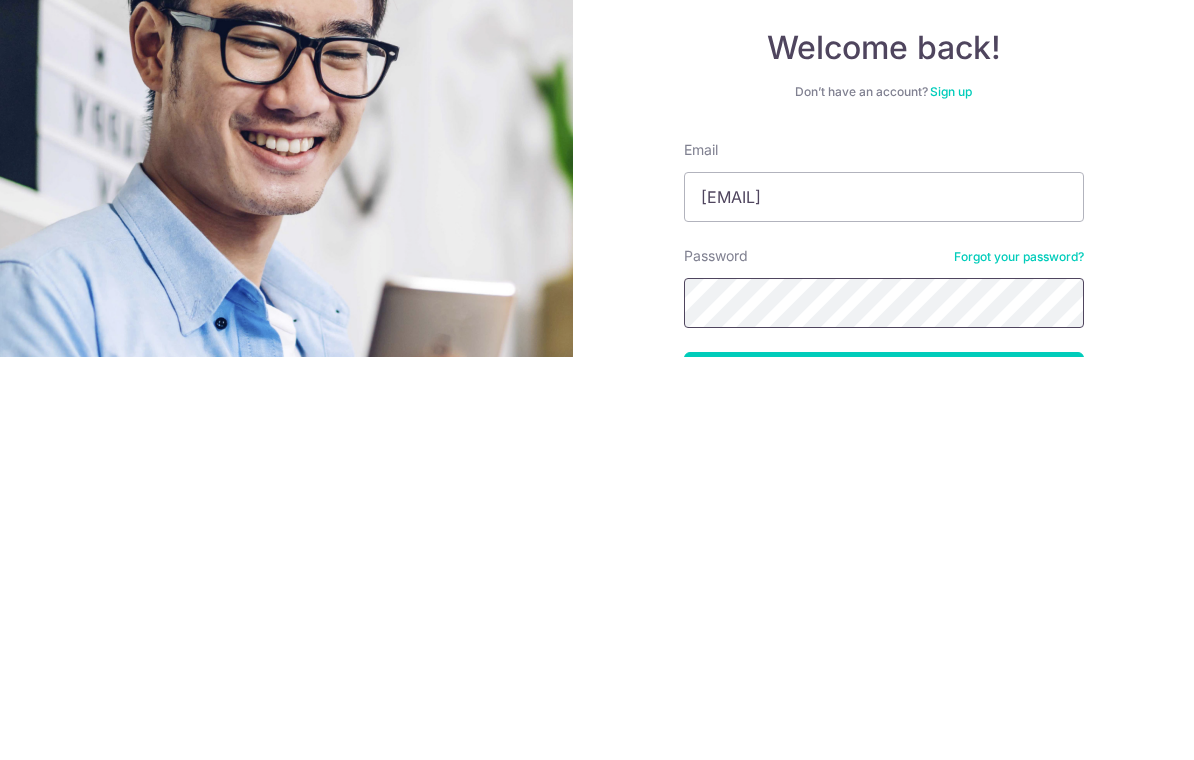 click on "Log in" at bounding box center [884, 780] 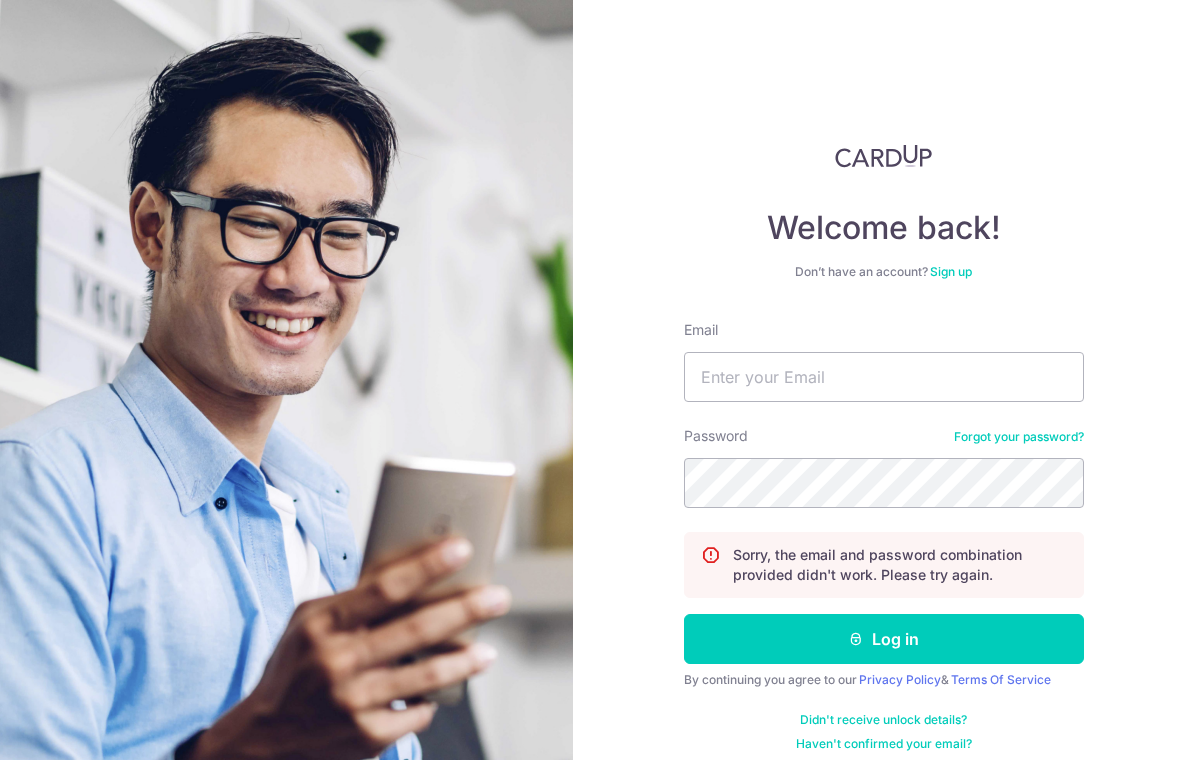 scroll, scrollTop: 0, scrollLeft: 0, axis: both 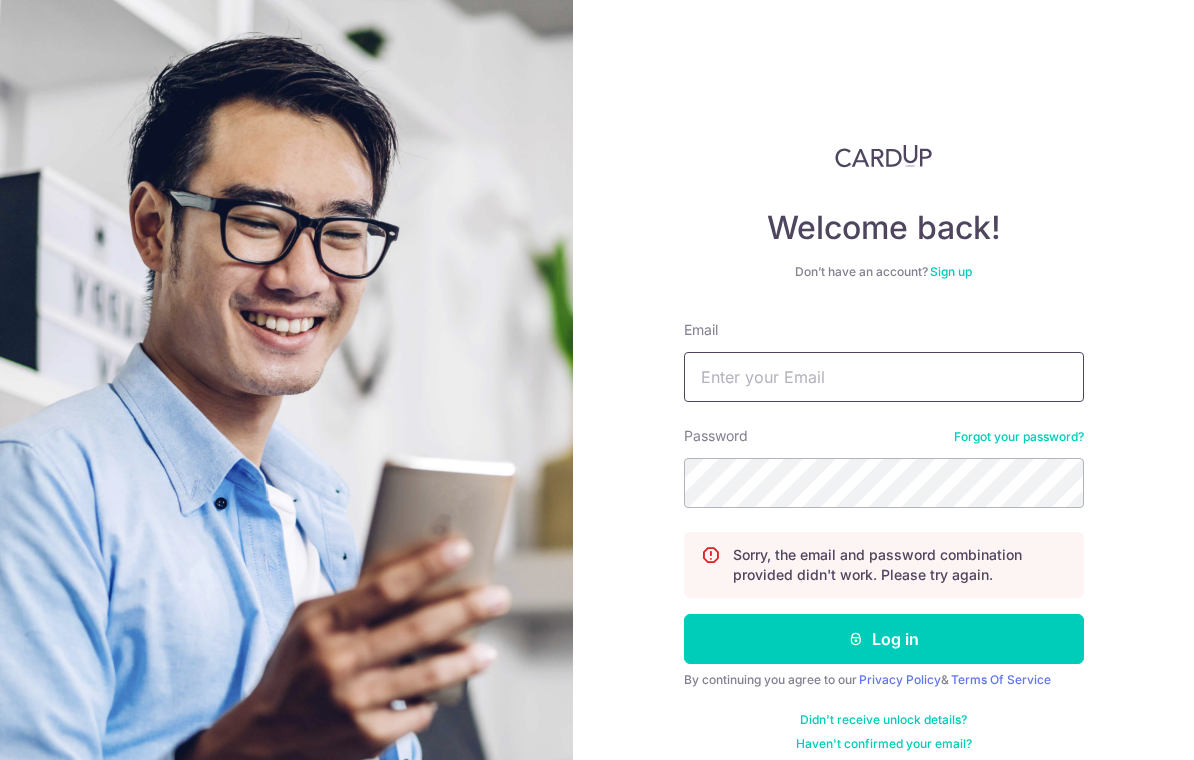 click on "Email" at bounding box center [884, 377] 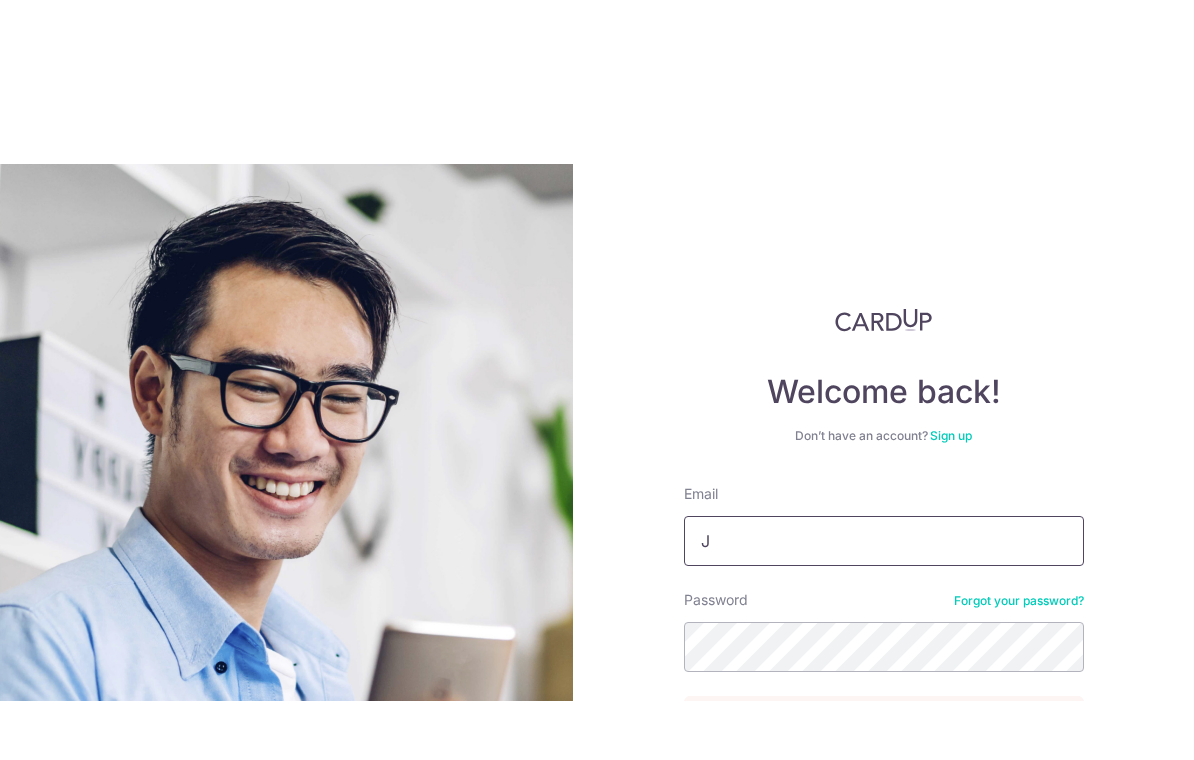 scroll, scrollTop: 6, scrollLeft: 0, axis: vertical 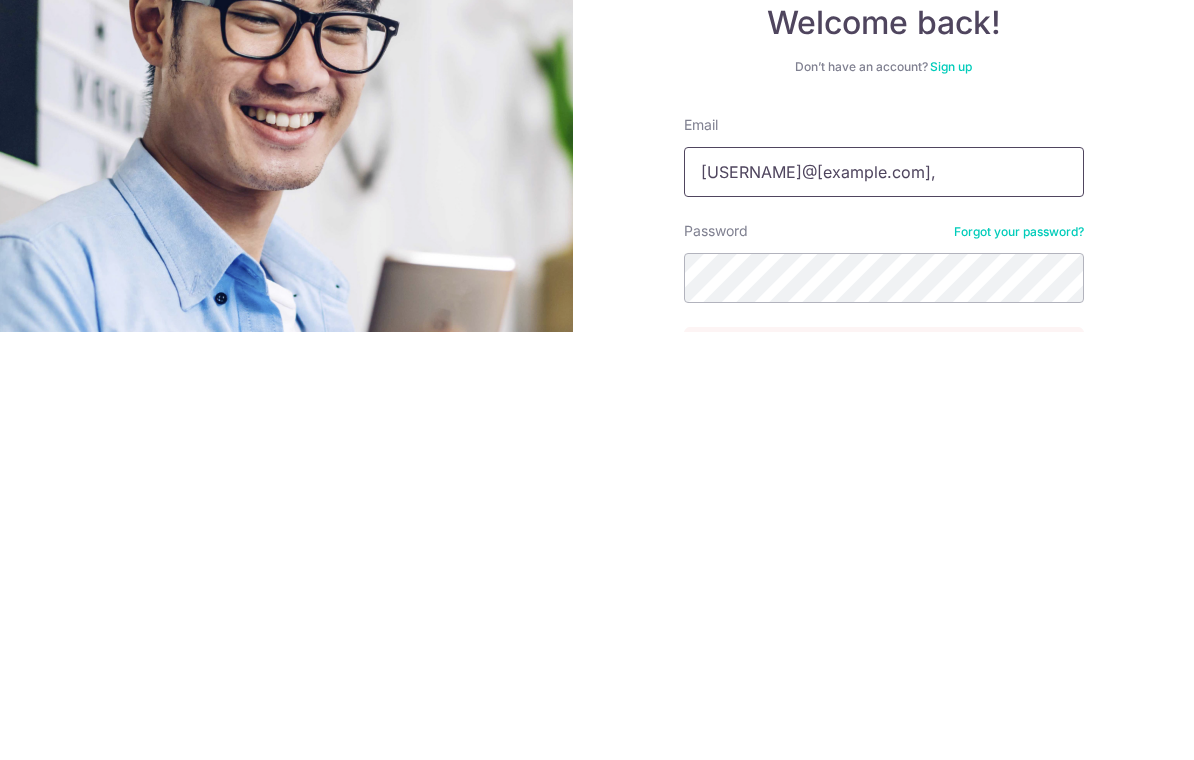 click on "Jingyi.su.2014@gmail.co," at bounding box center (884, 600) 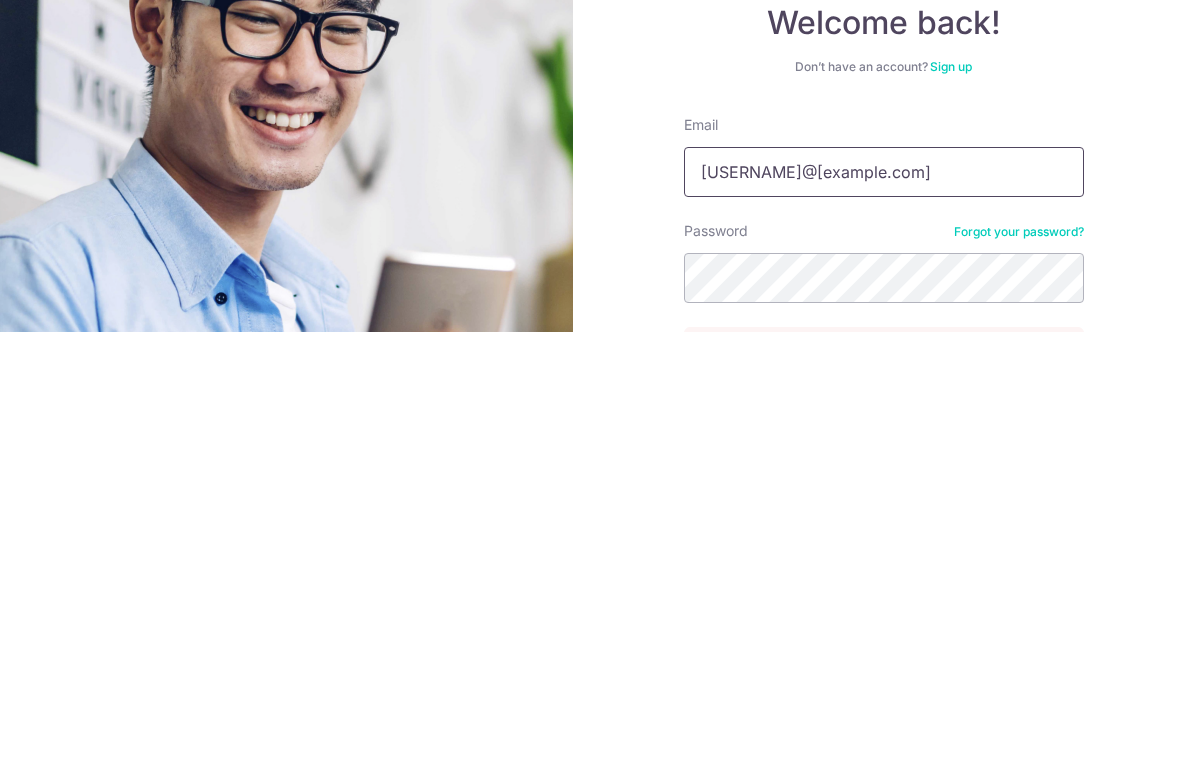 type on "Jingyi.su.2014@gmail.com" 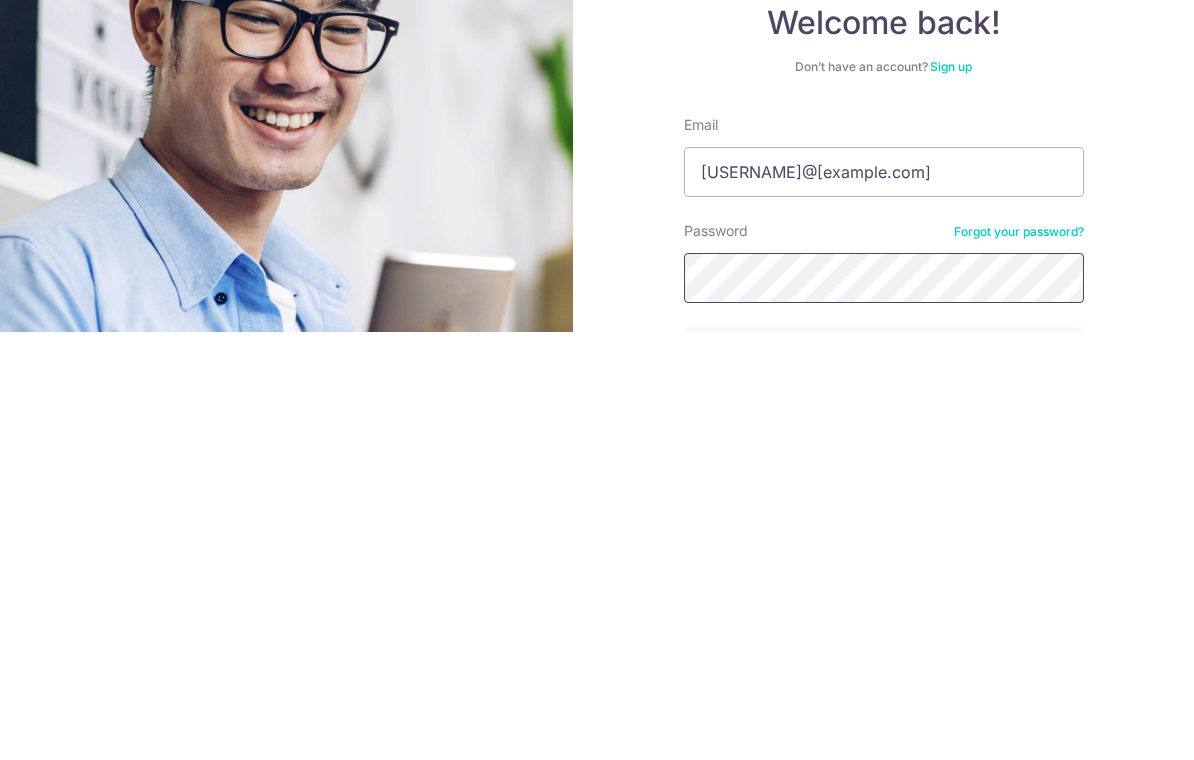 click on "Log in" at bounding box center (884, 862) 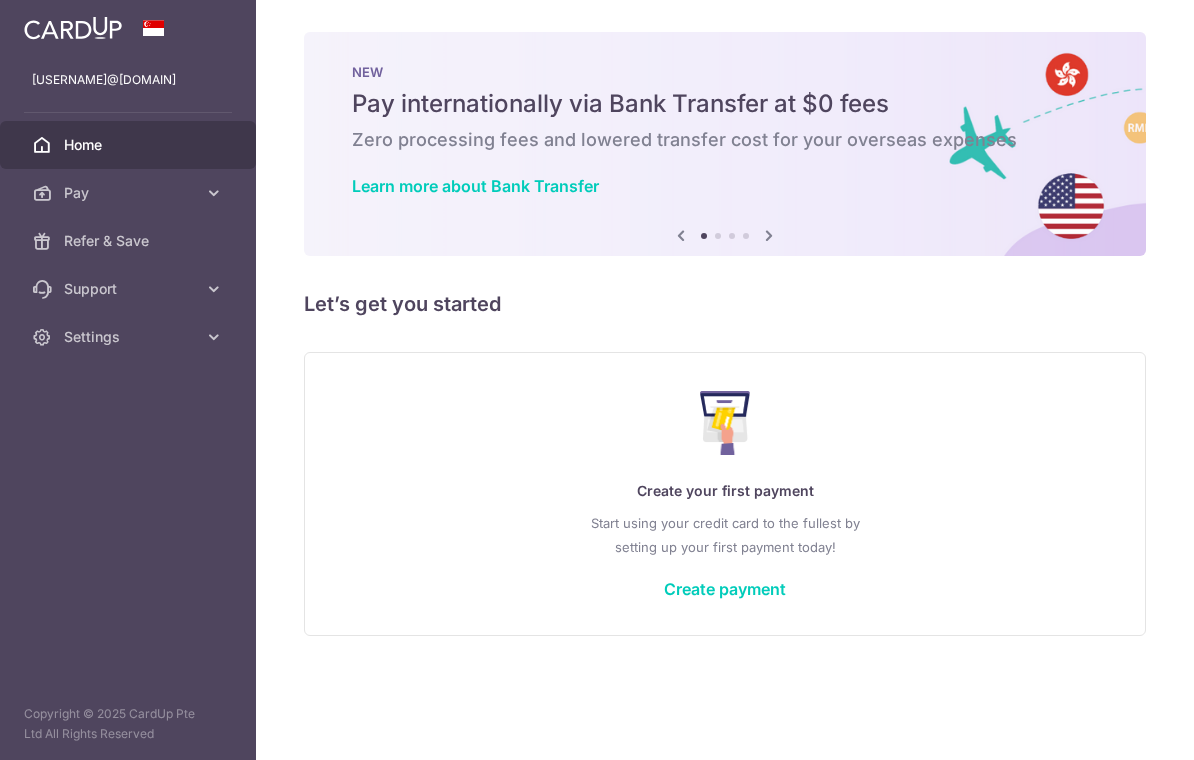 scroll, scrollTop: 0, scrollLeft: 0, axis: both 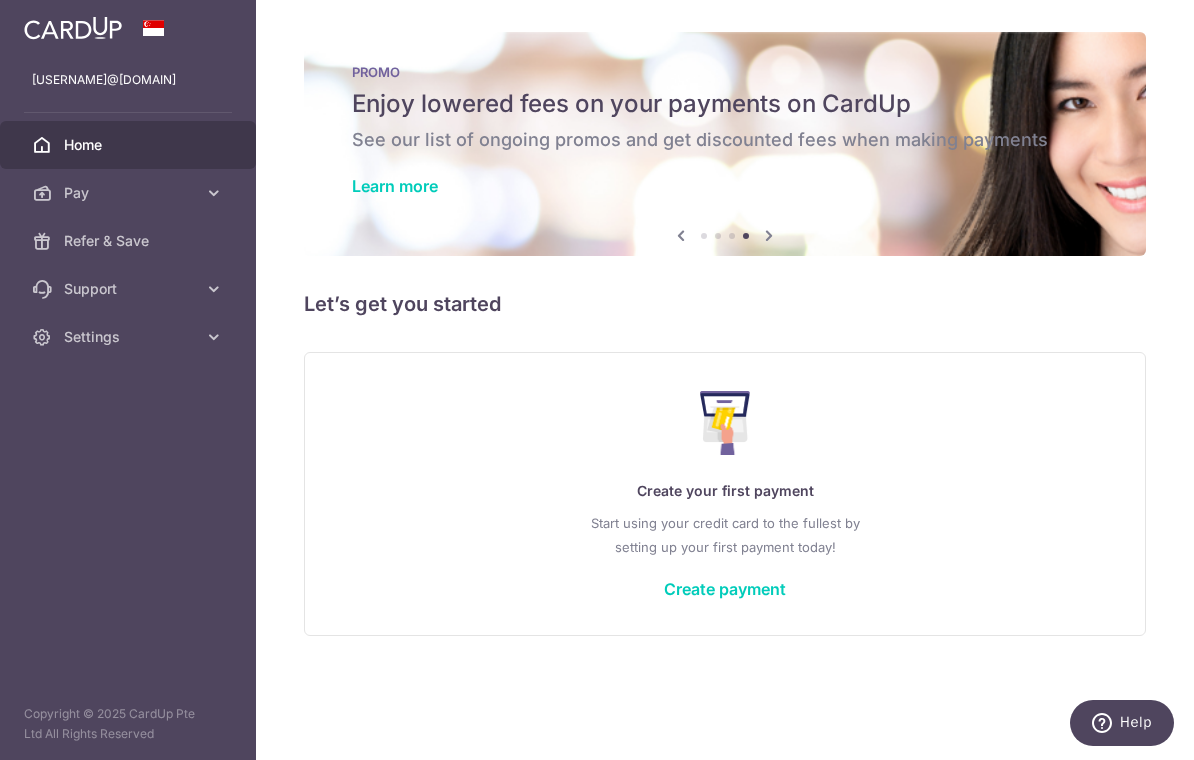 click on "Create payment" at bounding box center [725, 589] 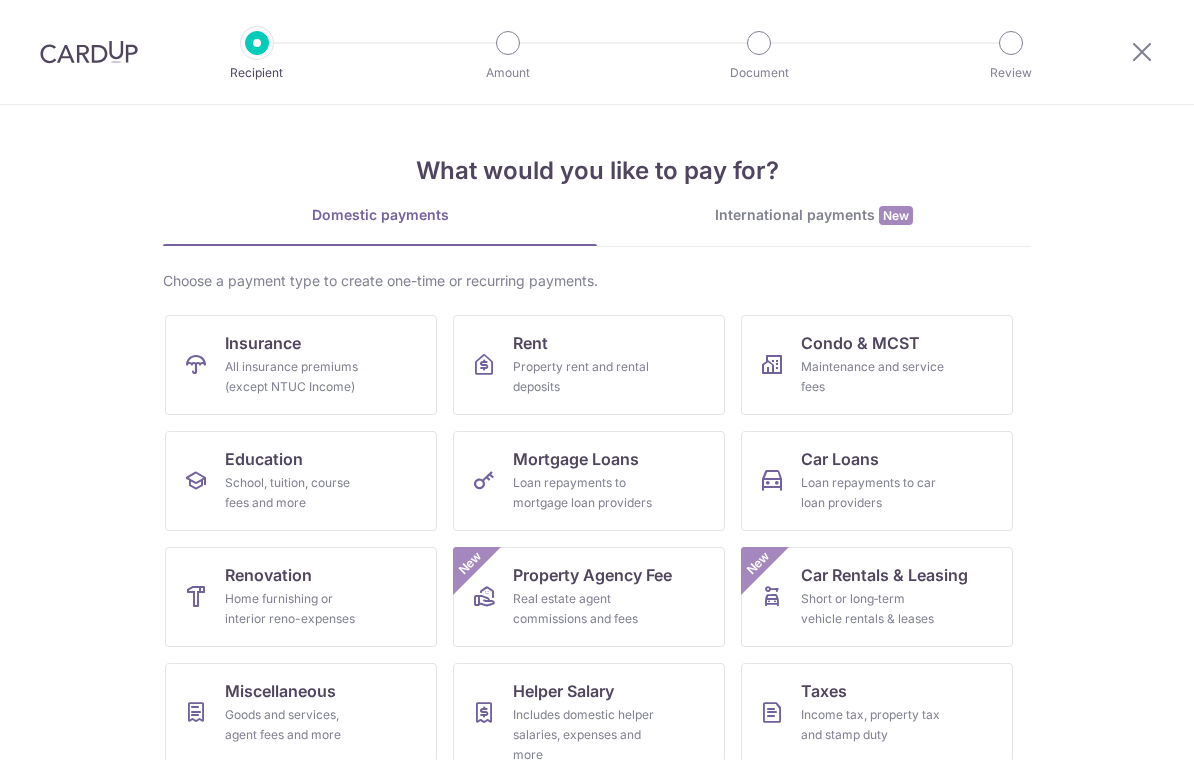 scroll, scrollTop: 0, scrollLeft: 0, axis: both 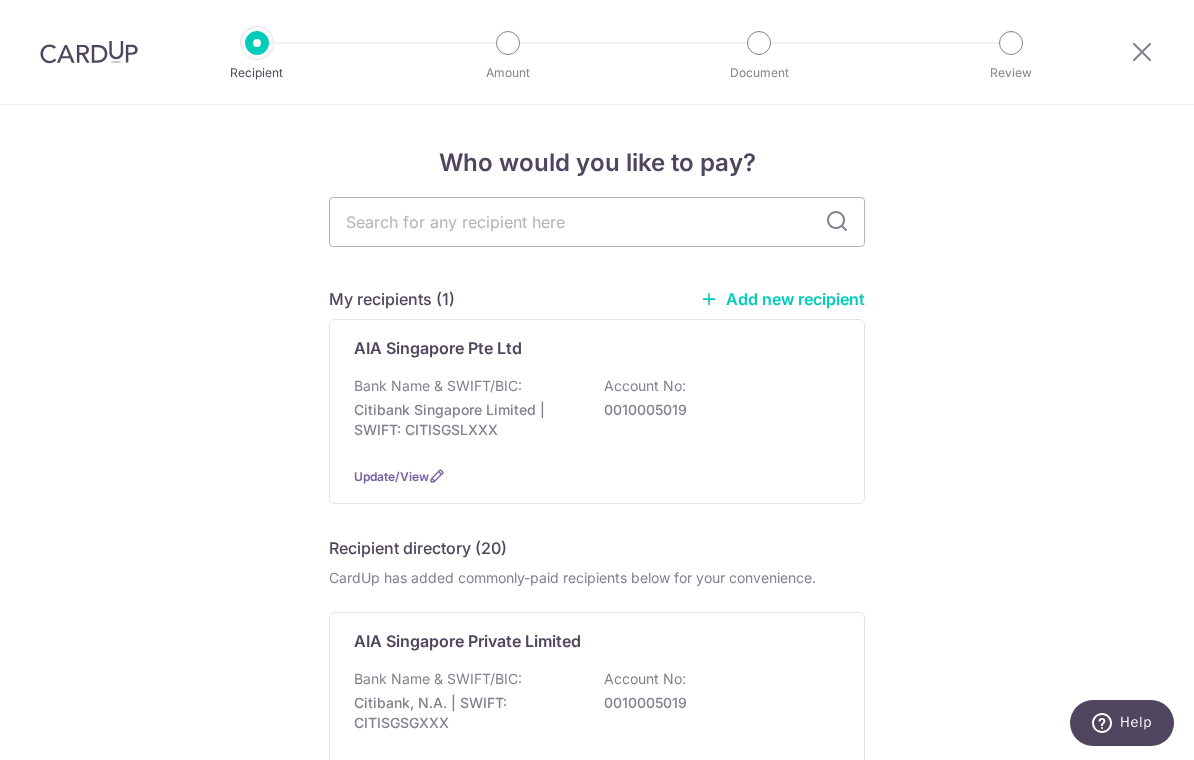 click at bounding box center (597, 222) 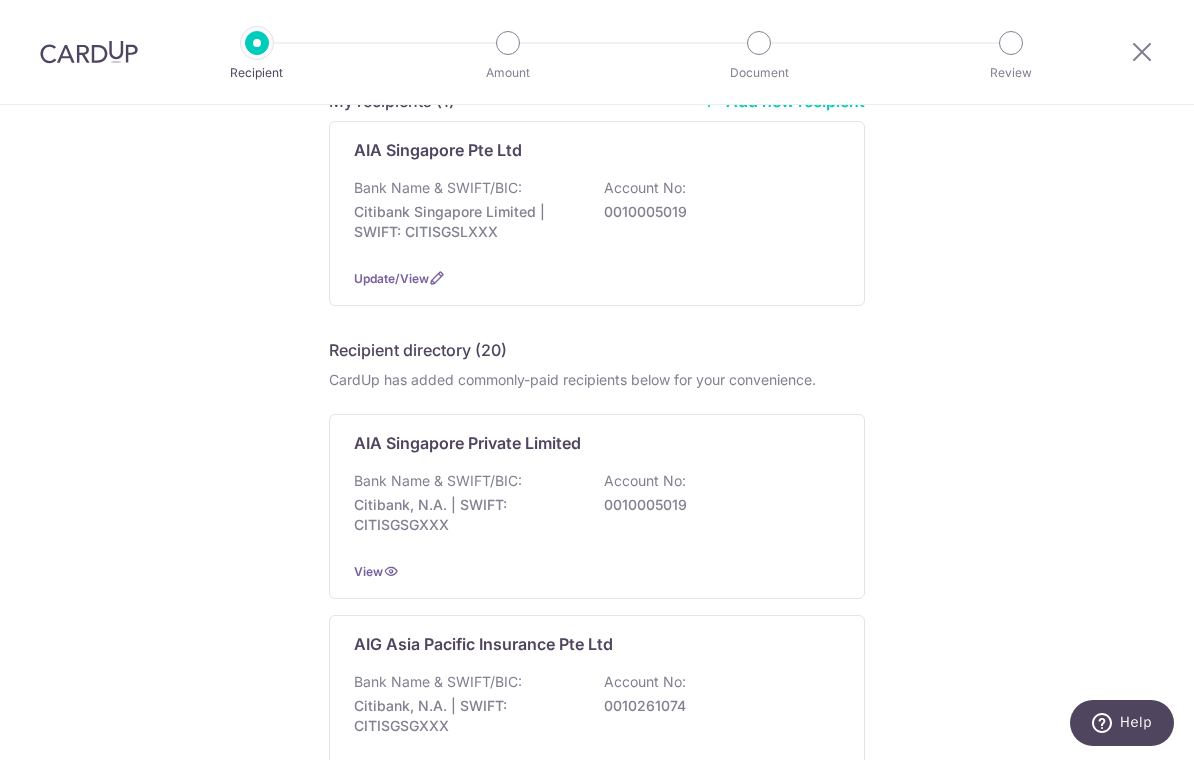 scroll, scrollTop: 222, scrollLeft: 0, axis: vertical 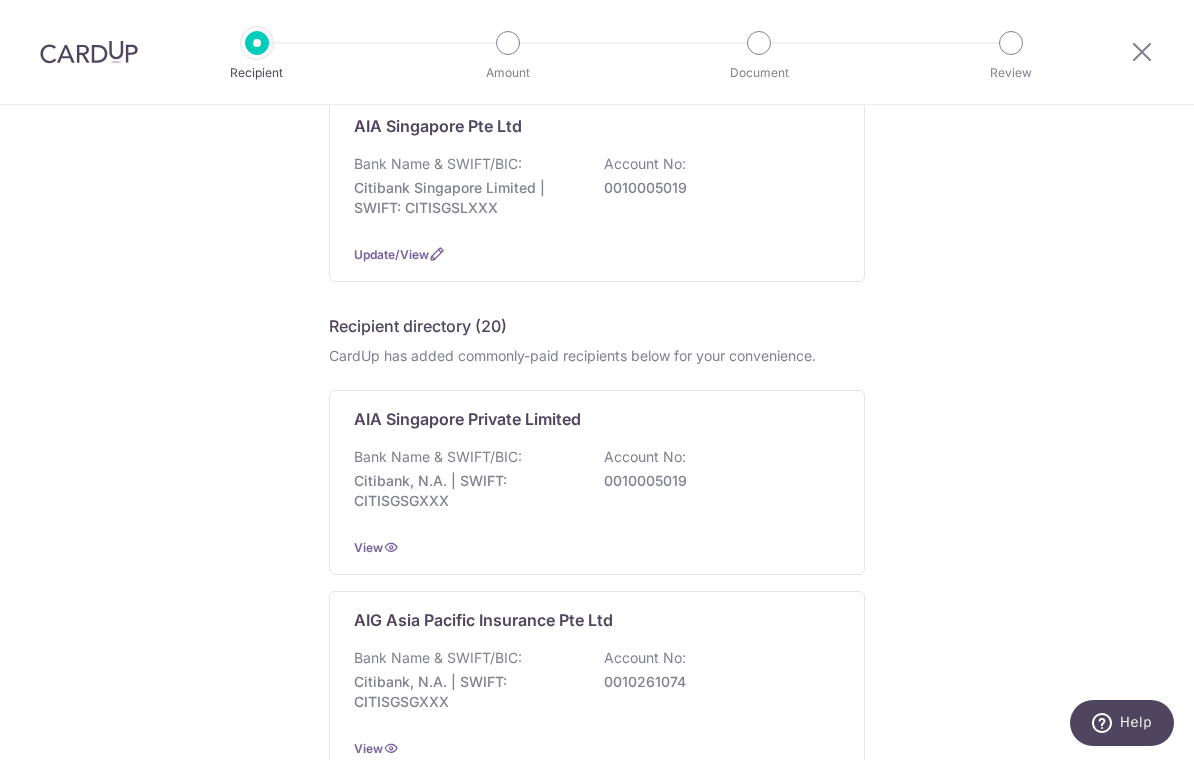 click on "Who would you like to pay?
AIA Singapore Pte Ltd
Bank Name & SWIFT/BIC:
Citibank Singapore Limited | SWIFT: CITISGSLXXX
Account No:
[ACCOUNT_NUMBER]
Update/View
Recipient directory (20)
CardUp has added commonly-paid recipients below for your convenience.
AIA Singapore Private Limited
Bank Name & SWIFT/BIC:
Citibank, N.A. | SWIFT: CITISGSGXXX
Account No:
[ACCOUNT_NUMBER]" at bounding box center [597, 1217] 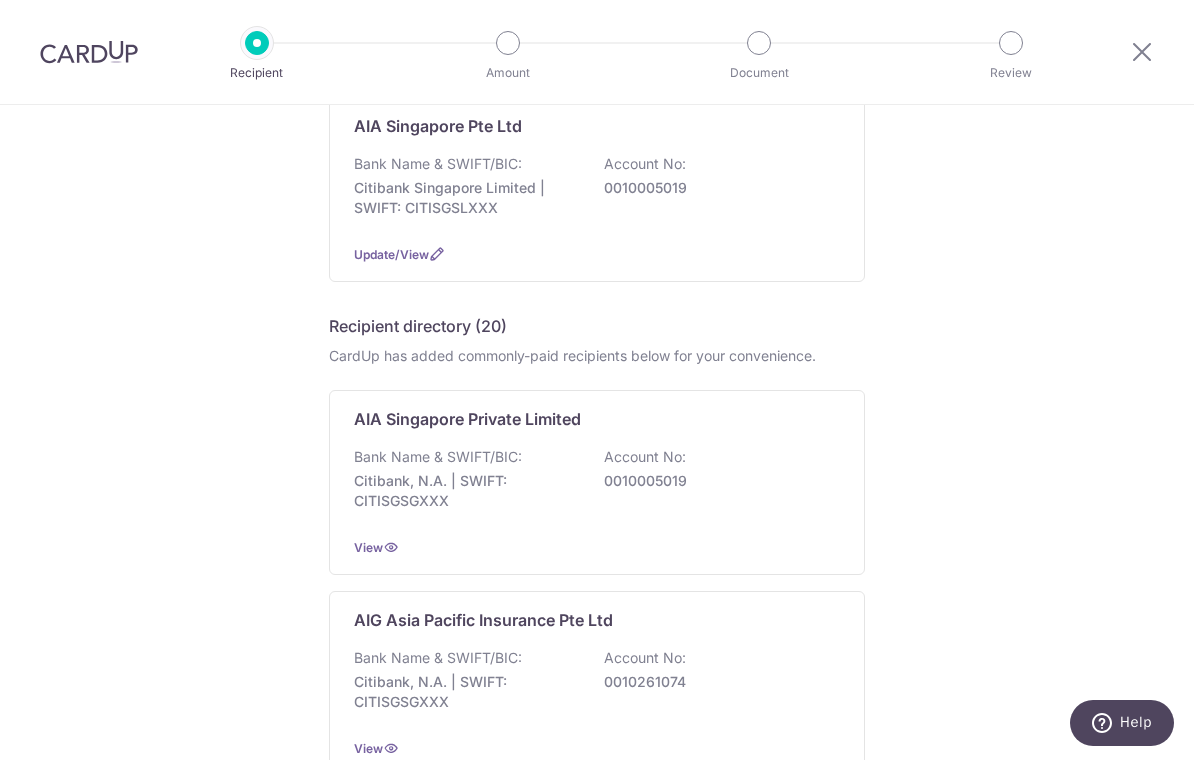 click on "AIA Singapore Private Limited
Bank Name & SWIFT/BIC:
Citibank, N.A. | SWIFT: CITISGSGXXX
Account No:
0010005019
View" at bounding box center [597, 482] 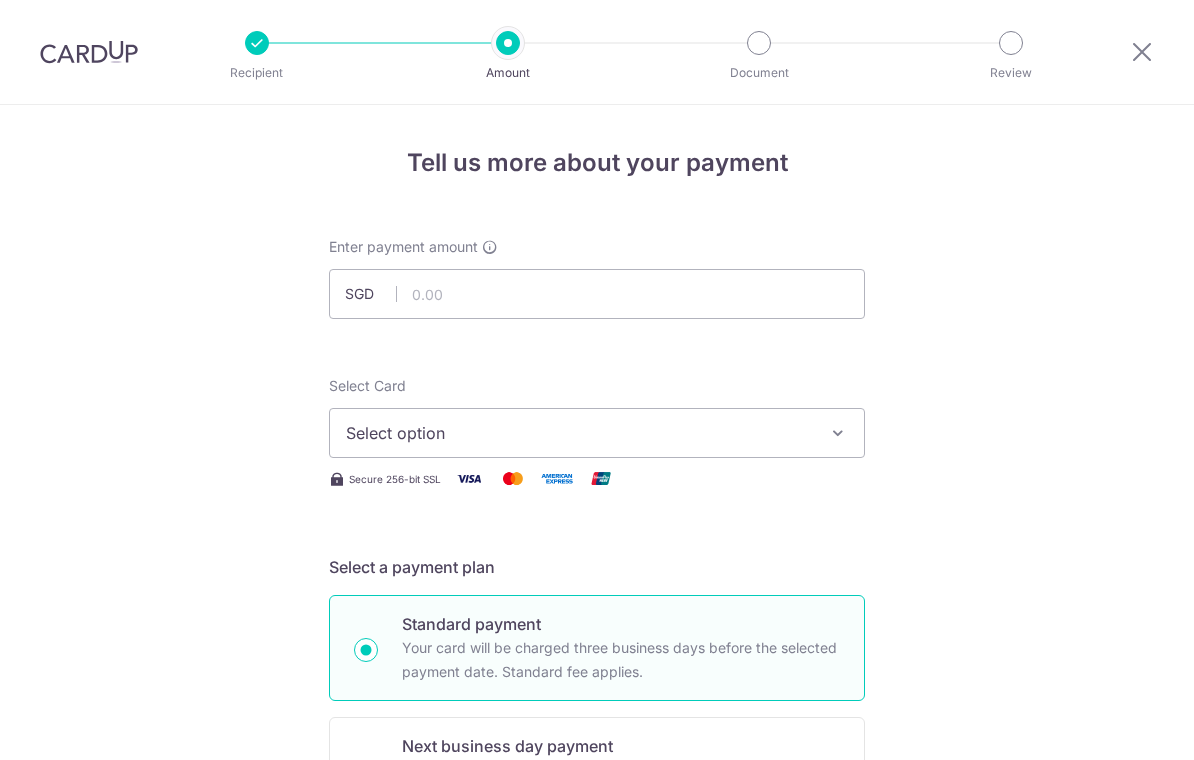 scroll, scrollTop: 0, scrollLeft: 0, axis: both 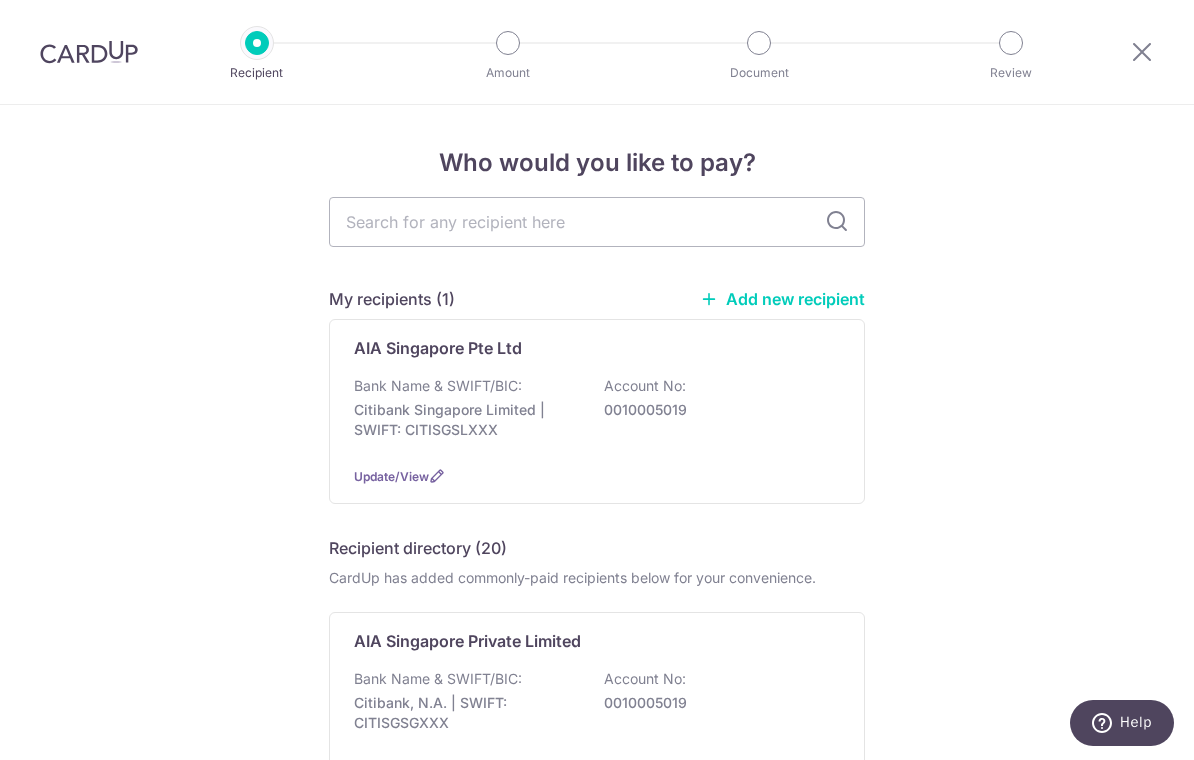 click on "Bank Name & SWIFT/BIC:
Citibank Singapore Limited | SWIFT: CITISGSLXXX
Account No:
0010005019" at bounding box center (597, 413) 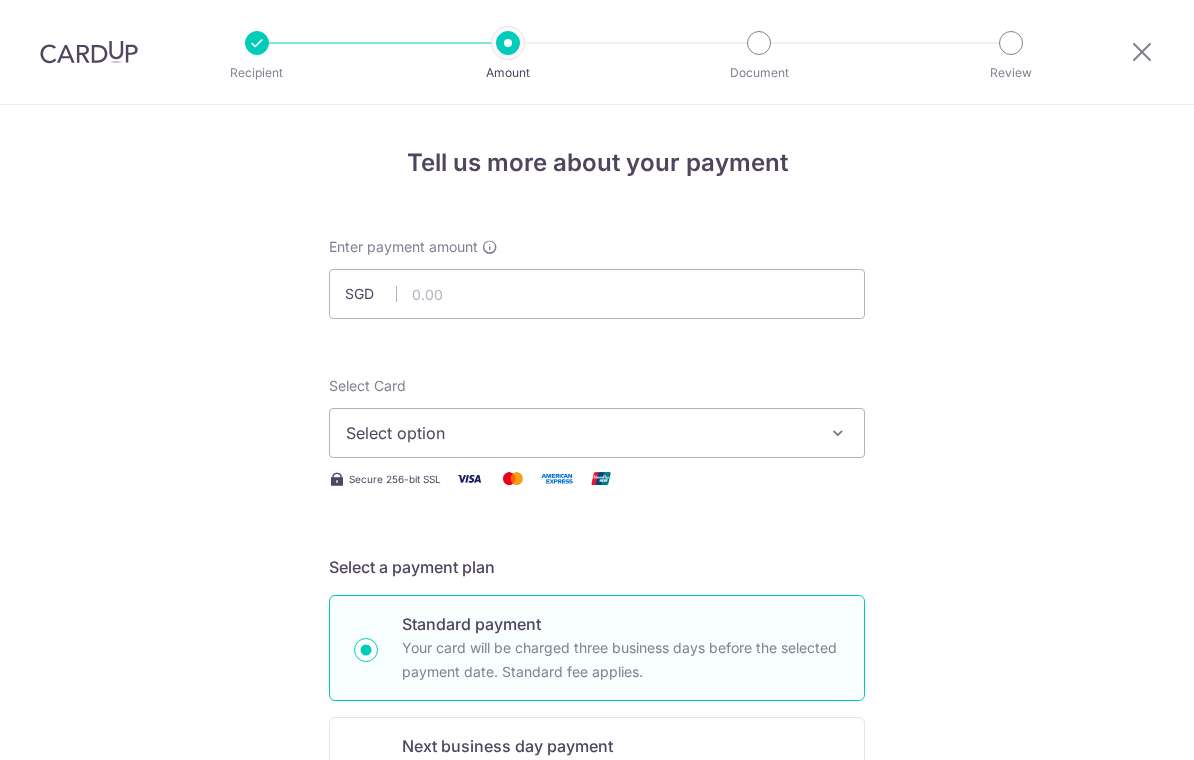 scroll, scrollTop: 136, scrollLeft: 0, axis: vertical 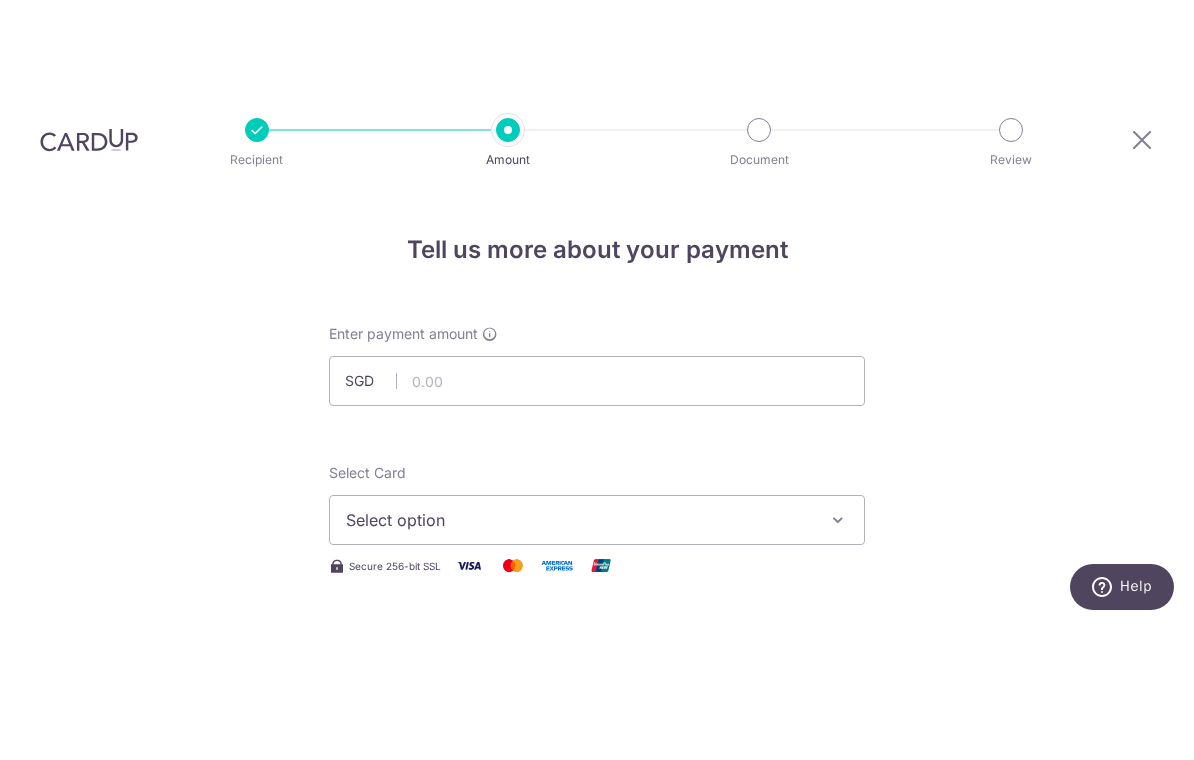 click on "map[:[{"id":"0","text":"Tell us more about your payment
SGD
Select Card
Select option
Add credit card
Secure 256-bit SSL
Text
New card details
Card
Secure 256-bit SSL
Su" at bounding box center [597, 1232] 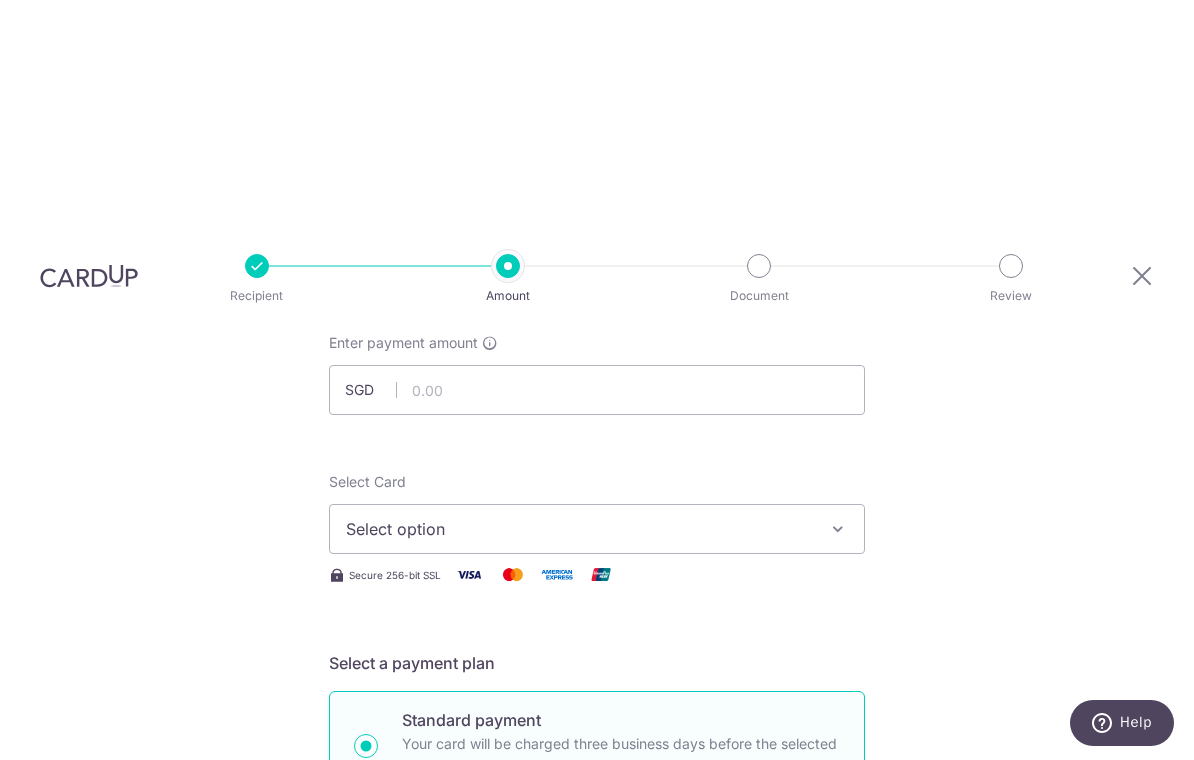 scroll, scrollTop: 198, scrollLeft: 0, axis: vertical 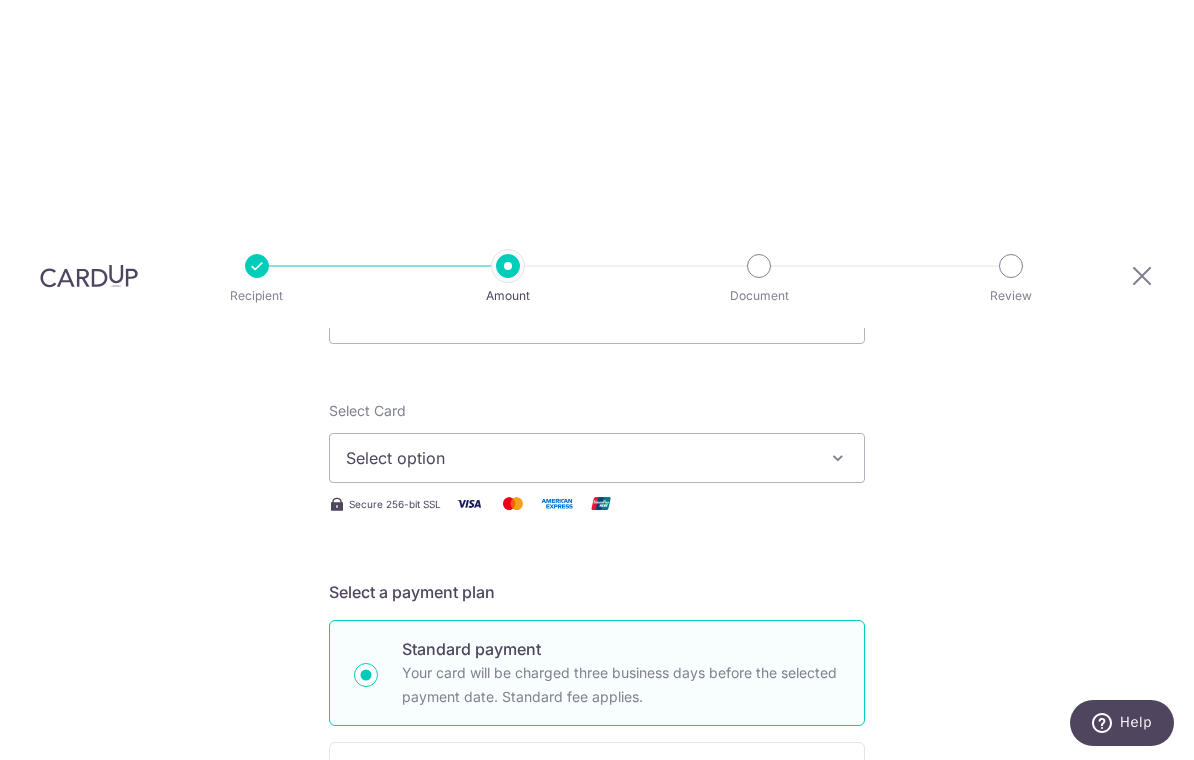 click at bounding box center [838, 458] 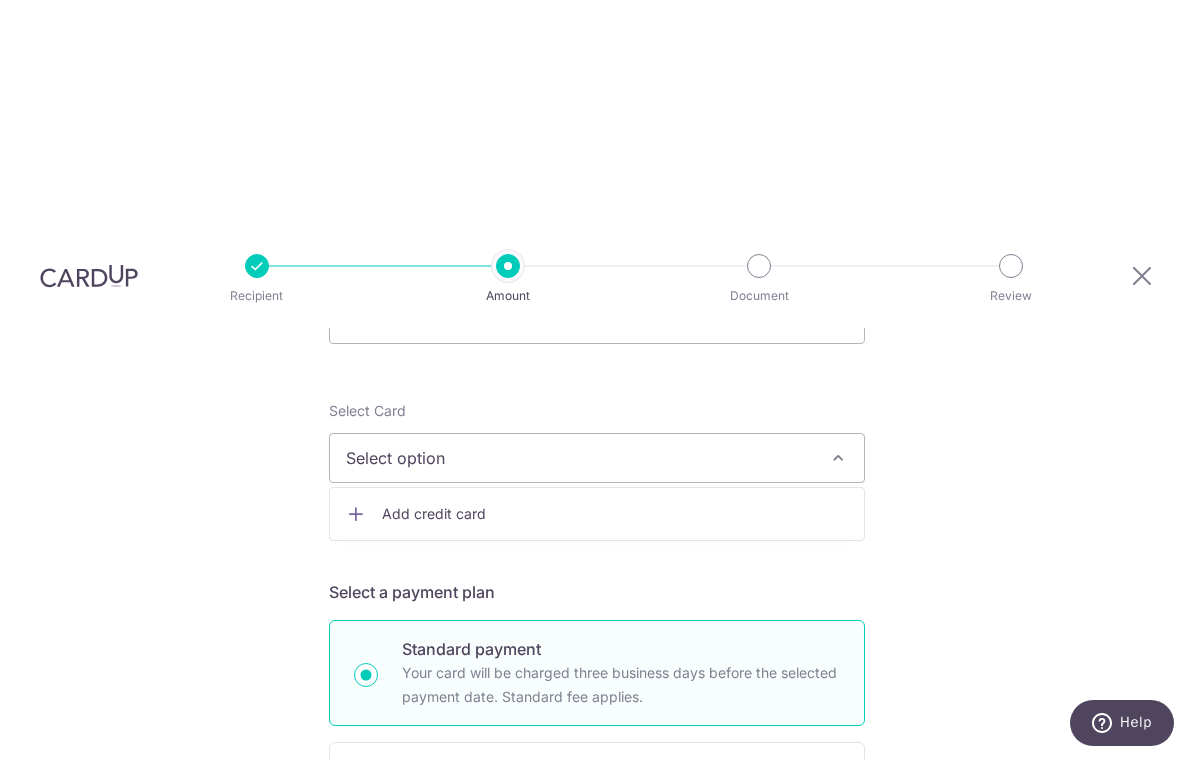 click at bounding box center [597, 380] 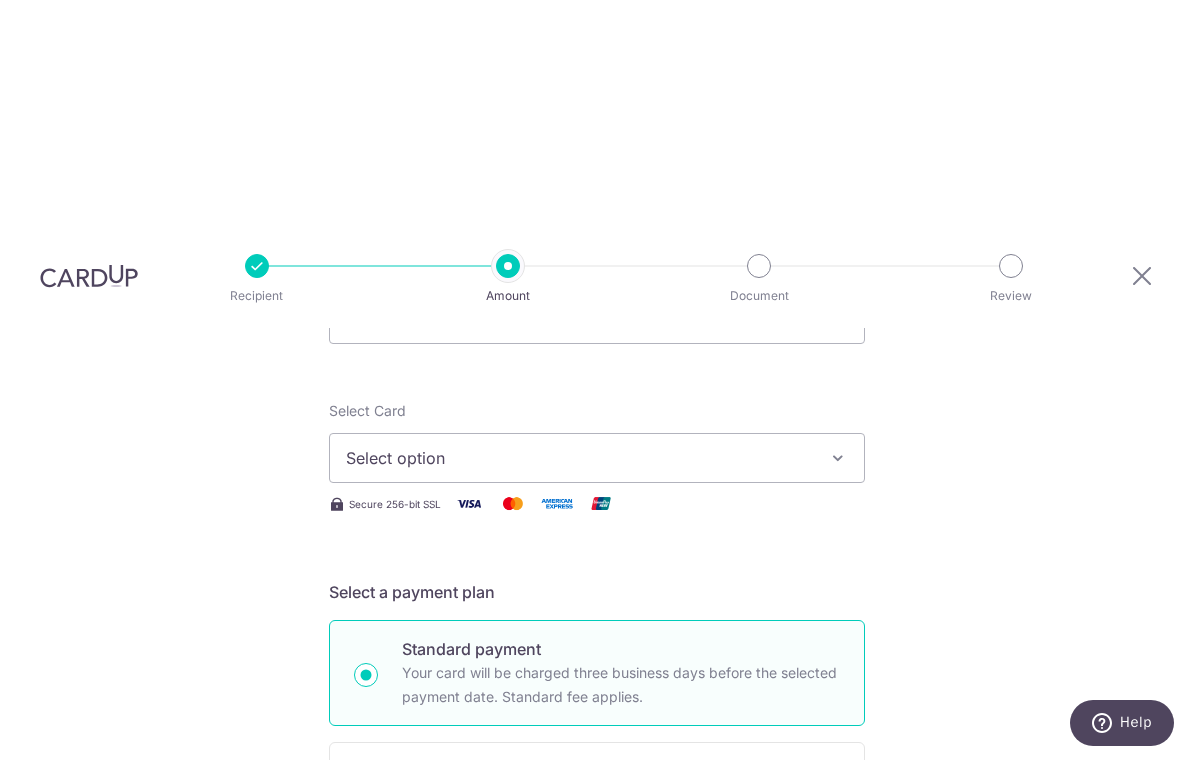 click at bounding box center (838, 458) 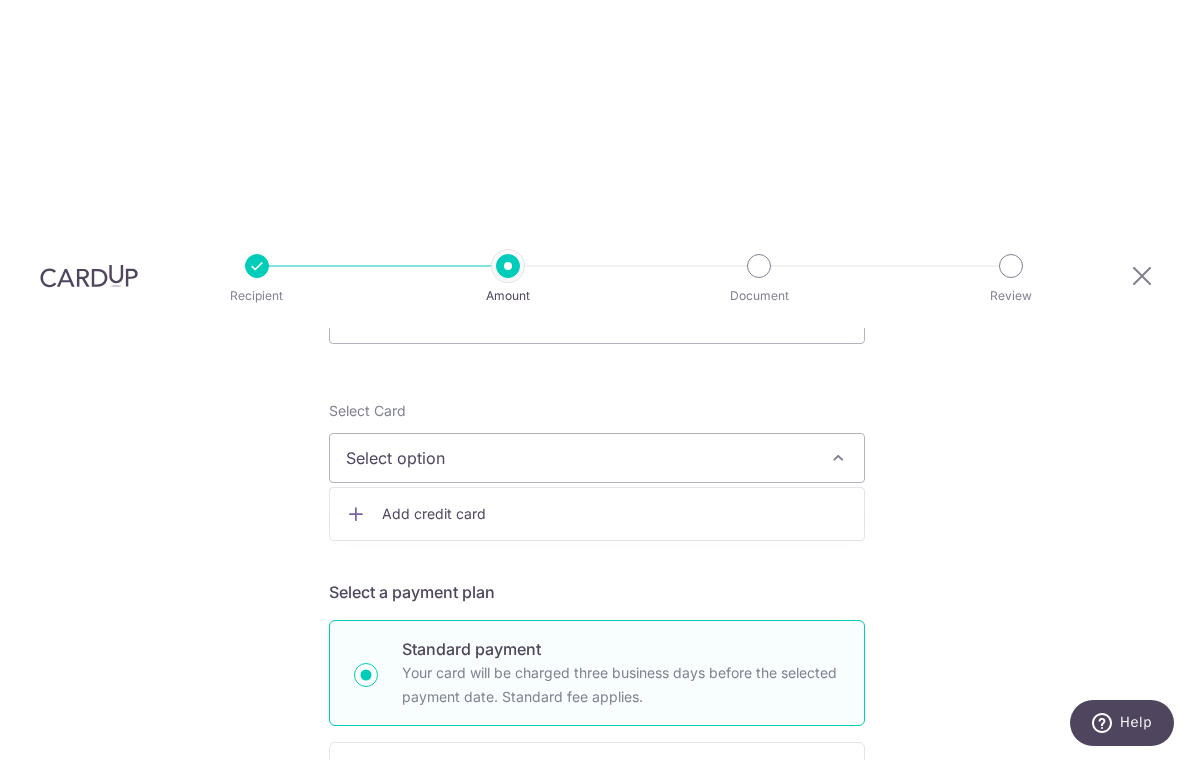 click on "Add credit card" at bounding box center (615, 514) 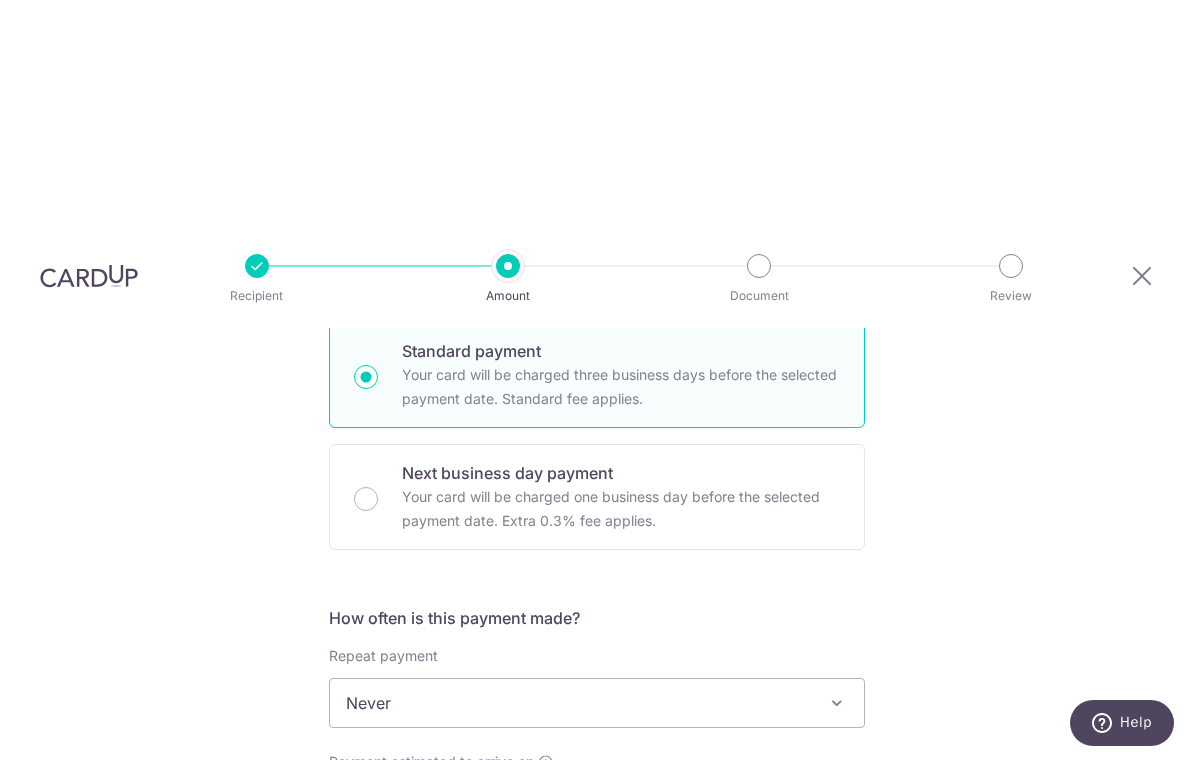 scroll, scrollTop: 1231, scrollLeft: 0, axis: vertical 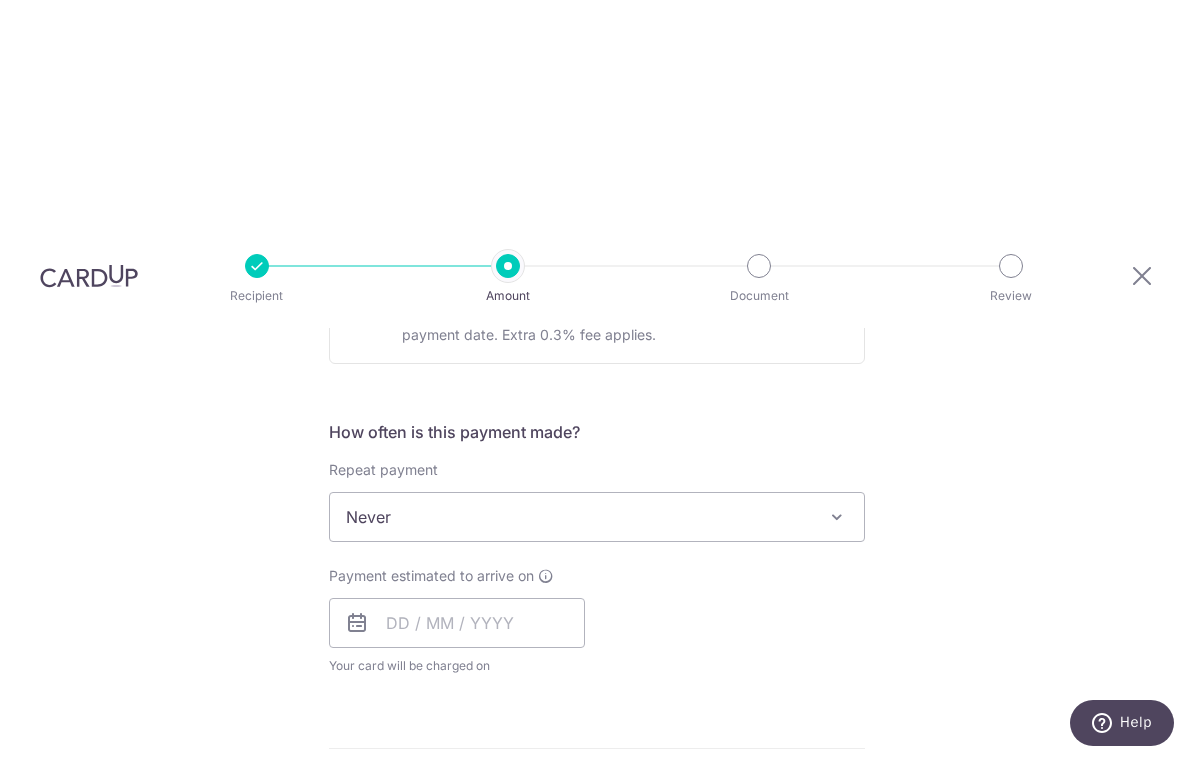 click on "Never" at bounding box center (597, 517) 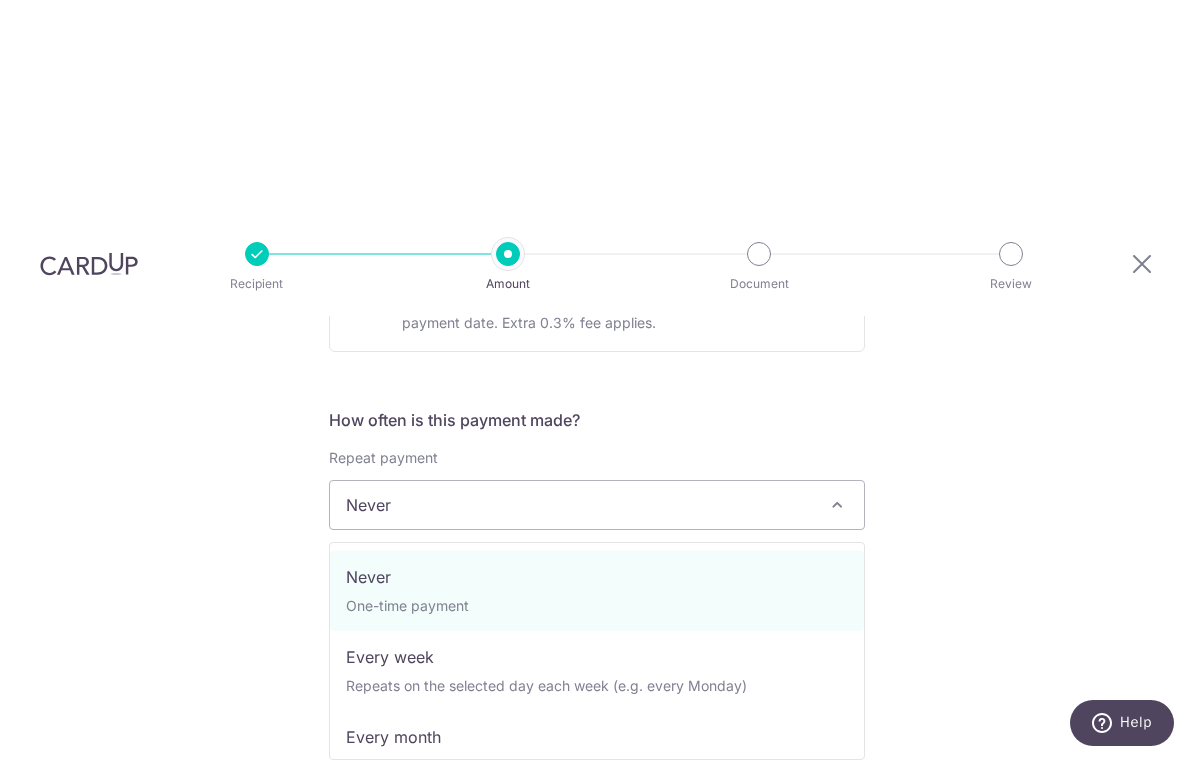 click on "Jingyi" at bounding box center [597, 264] 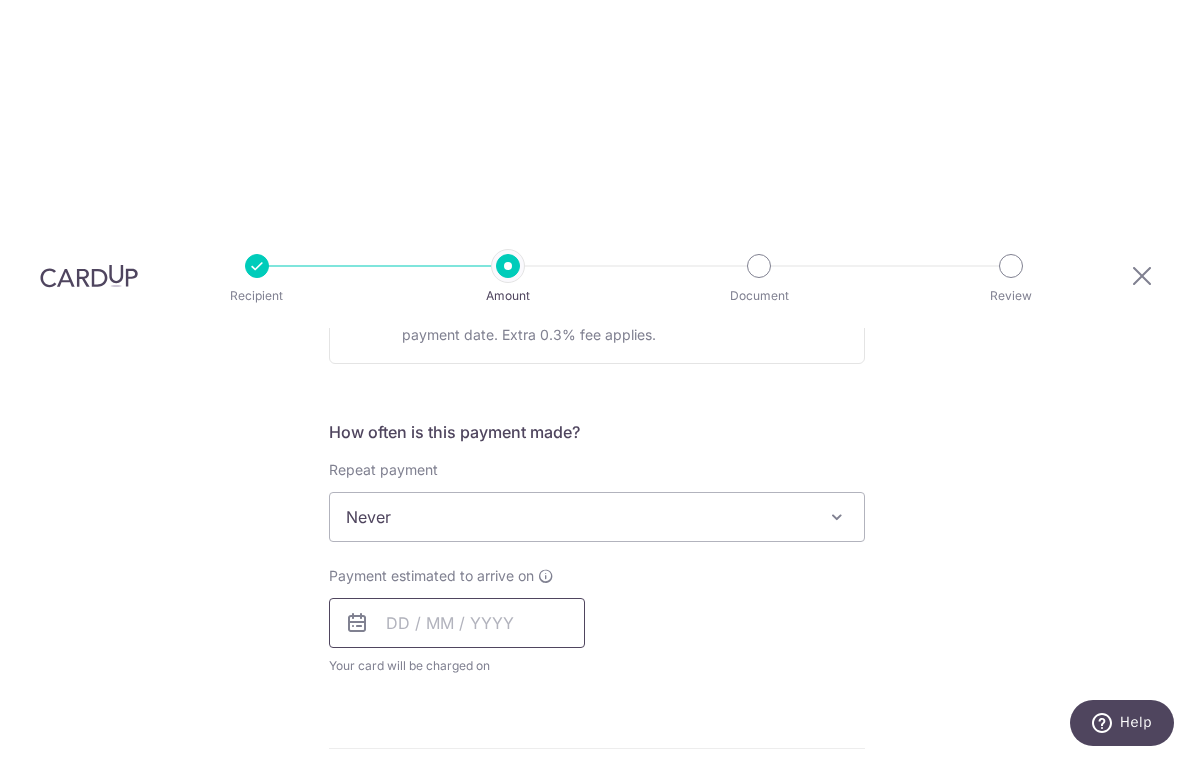 click at bounding box center [457, 623] 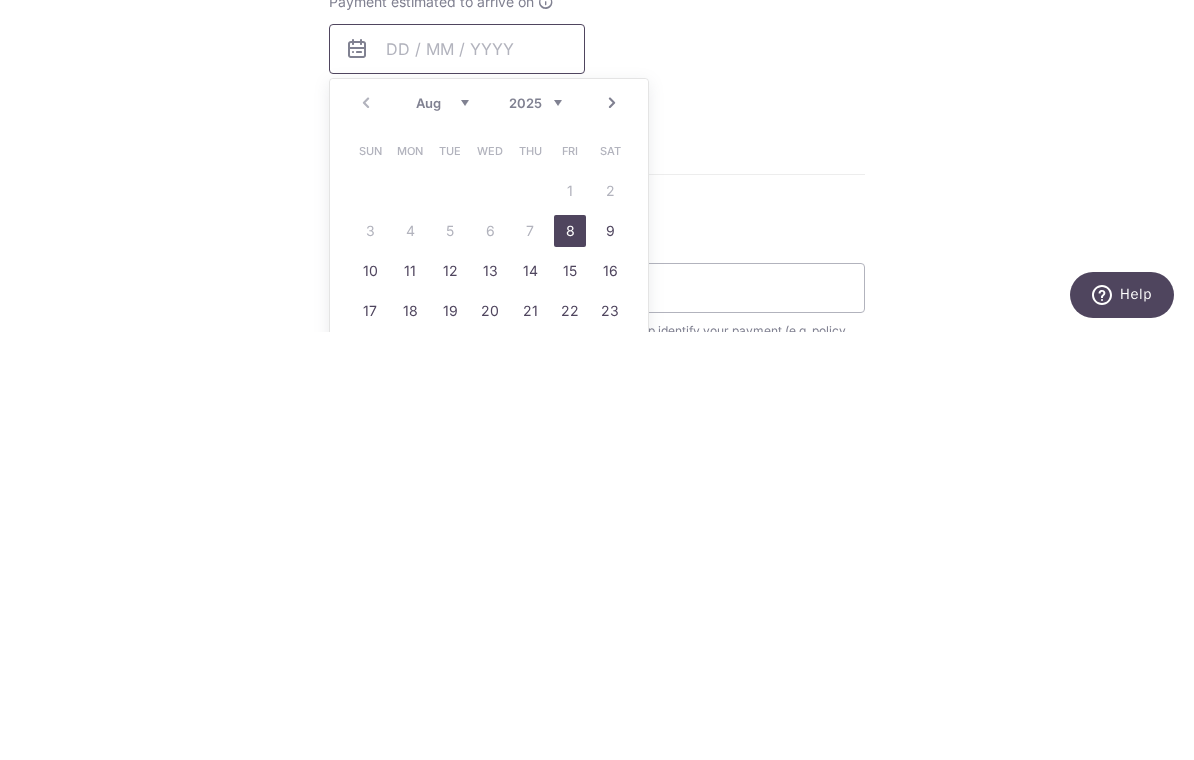 scroll, scrollTop: 1376, scrollLeft: 0, axis: vertical 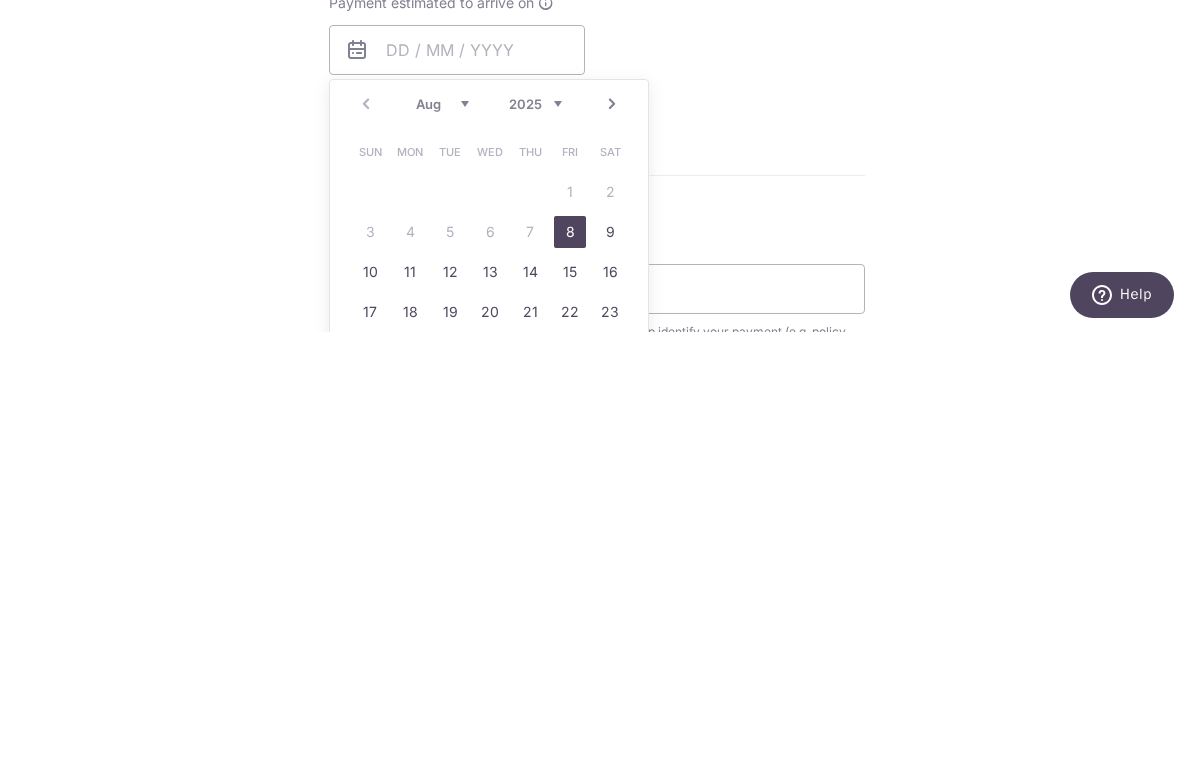 click on "11" at bounding box center [410, 700] 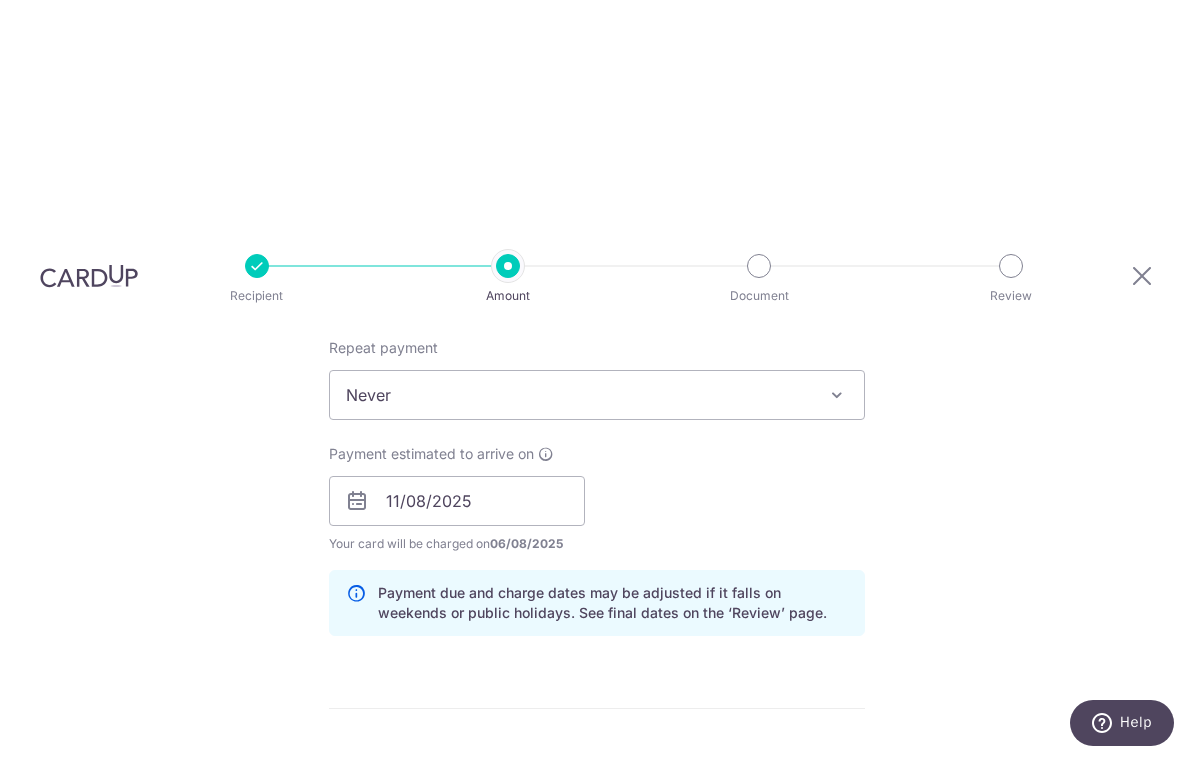 scroll, scrollTop: 1351, scrollLeft: 0, axis: vertical 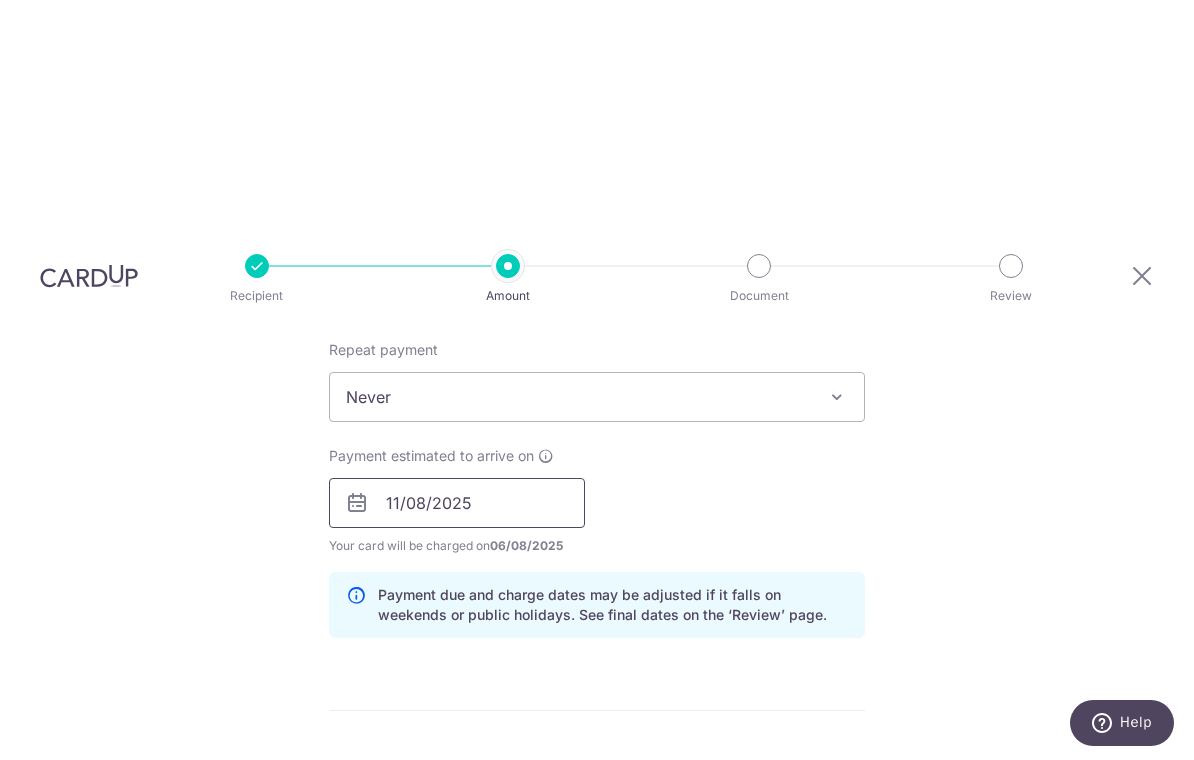 click on "11/08/2025" at bounding box center (457, 503) 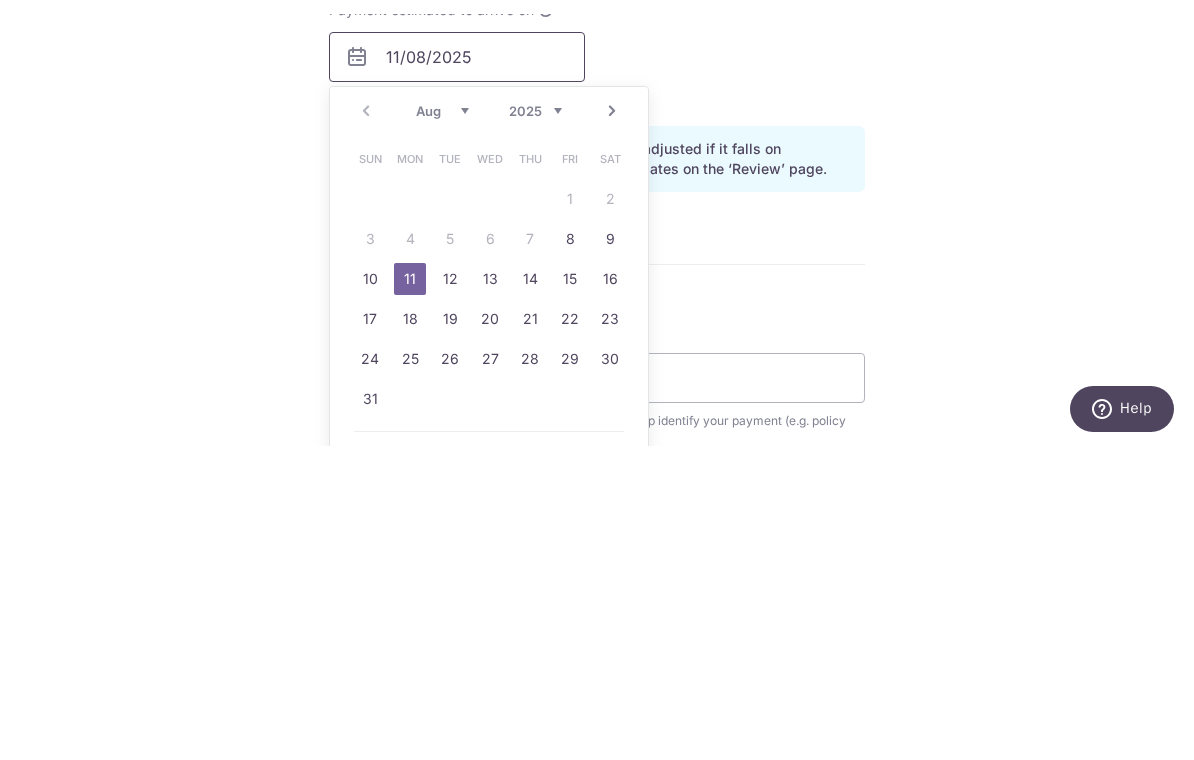 scroll, scrollTop: 1473, scrollLeft: 0, axis: vertical 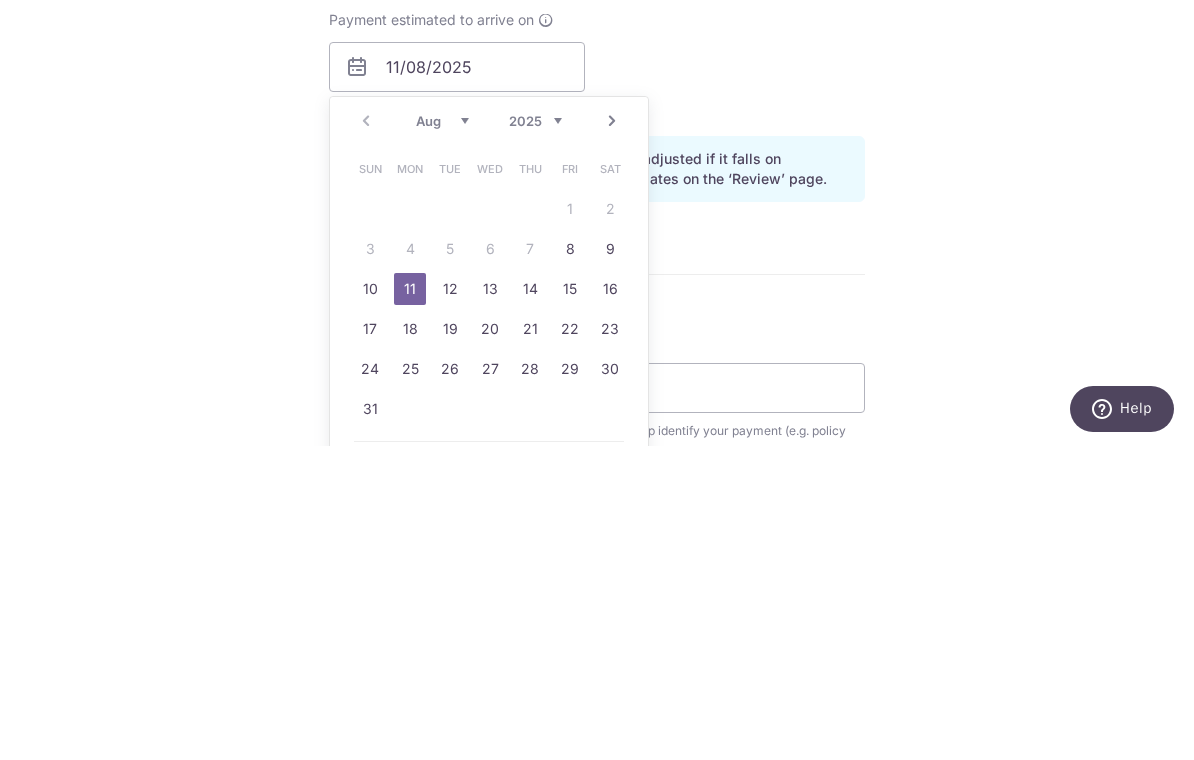 click on "8" at bounding box center [570, 563] 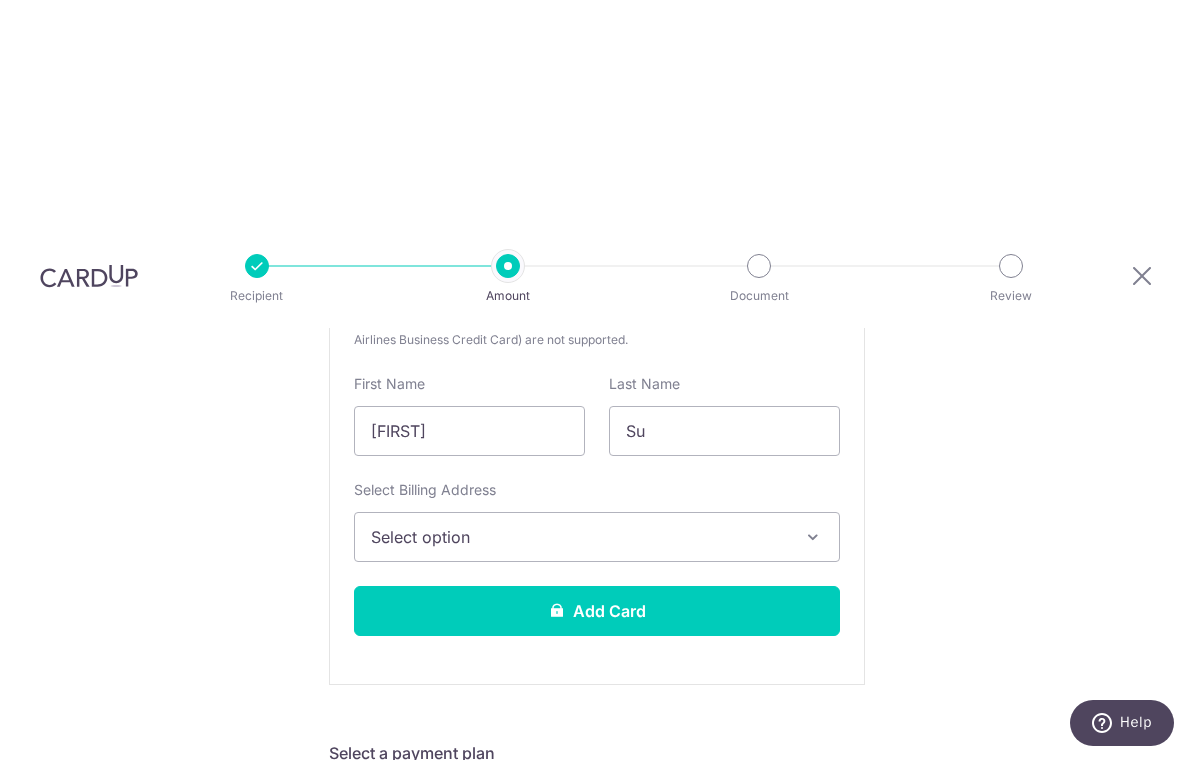scroll, scrollTop: 564, scrollLeft: 0, axis: vertical 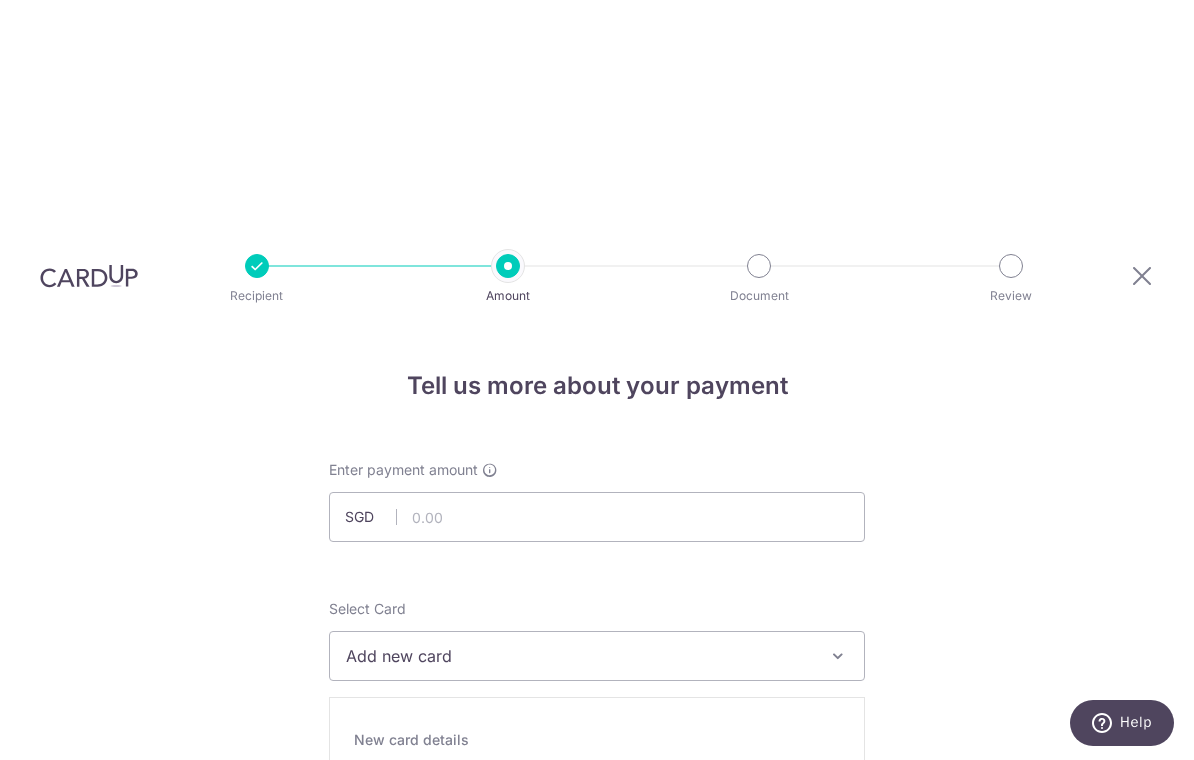 click at bounding box center [1142, 275] 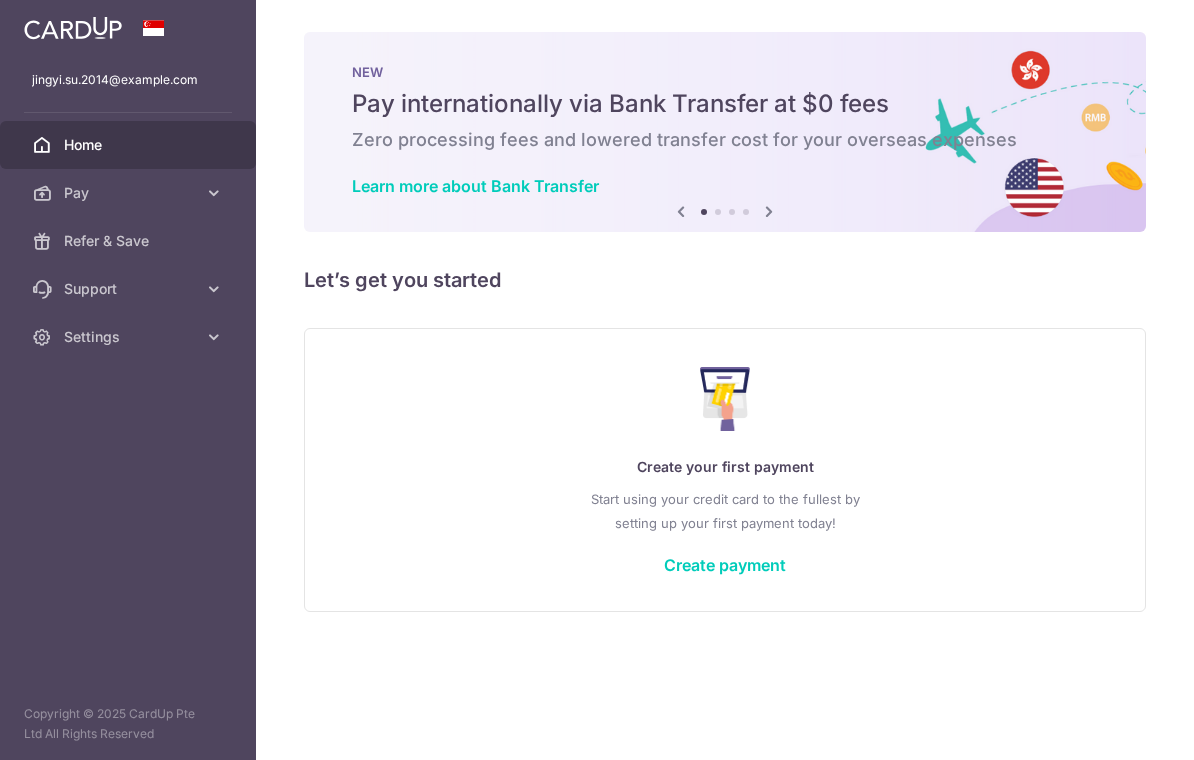 scroll, scrollTop: 0, scrollLeft: 0, axis: both 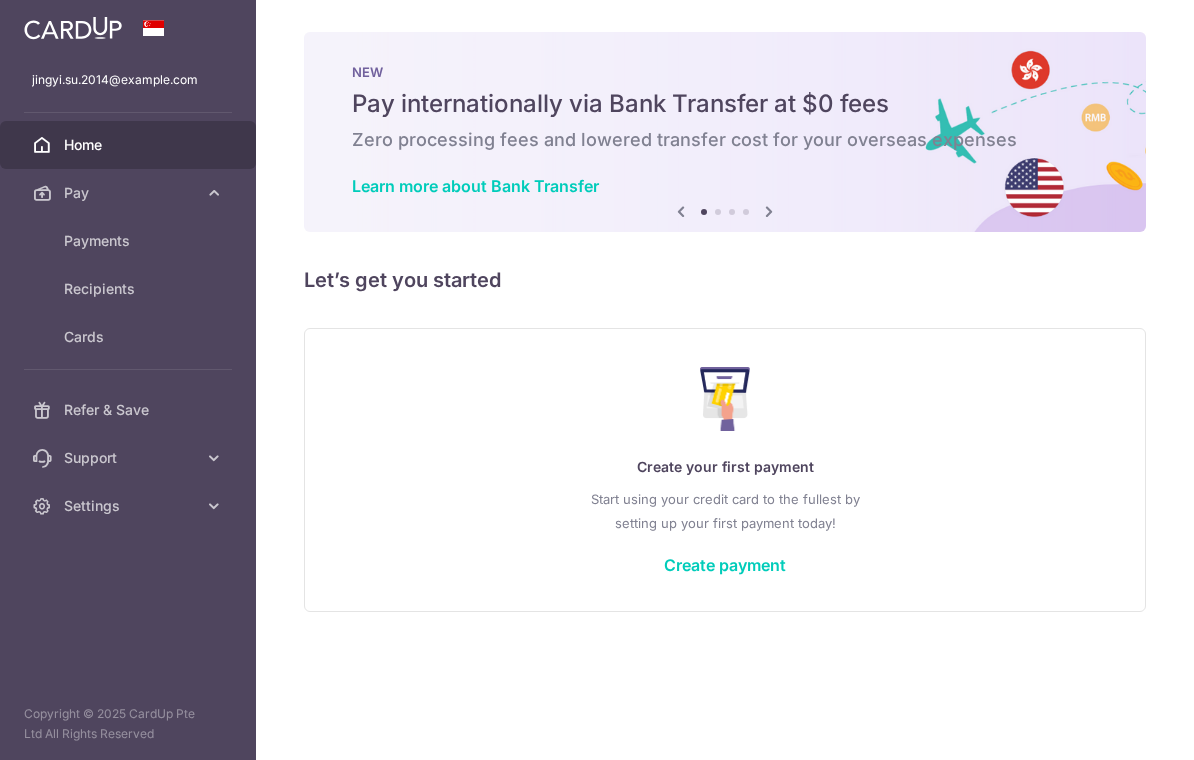 click on "Cards" at bounding box center (128, 337) 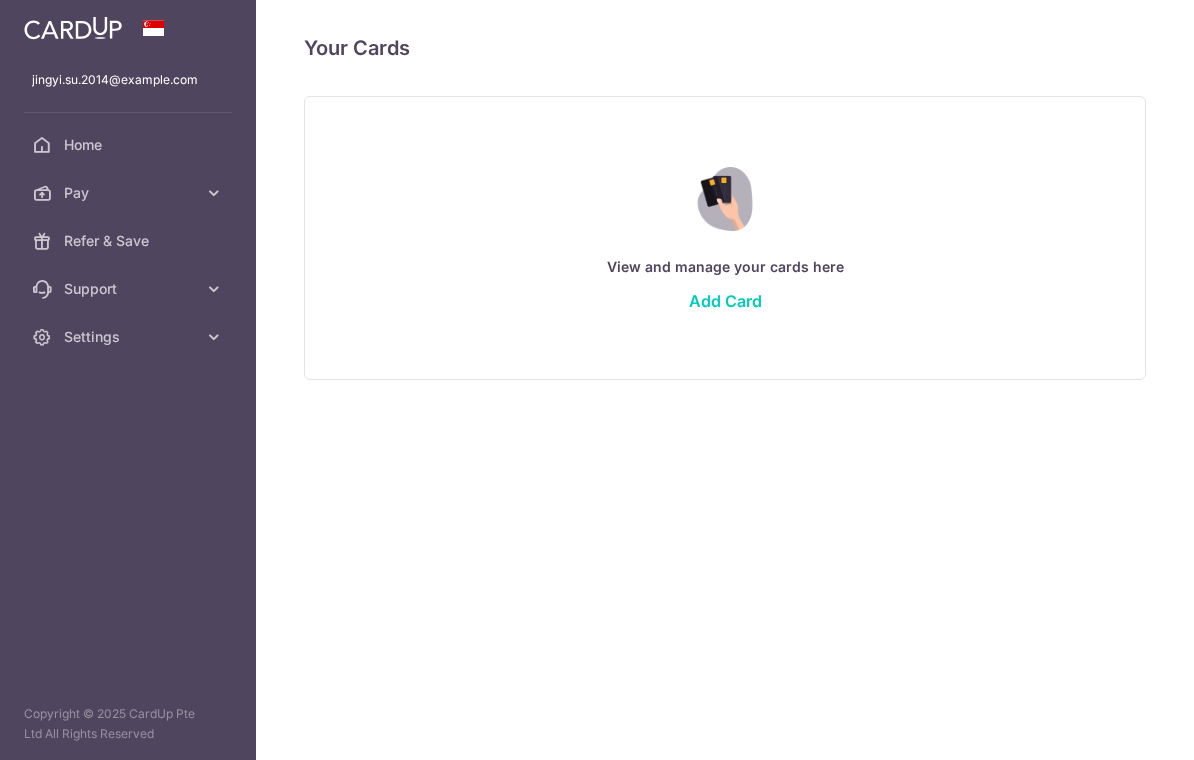 click at bounding box center (0, 0) 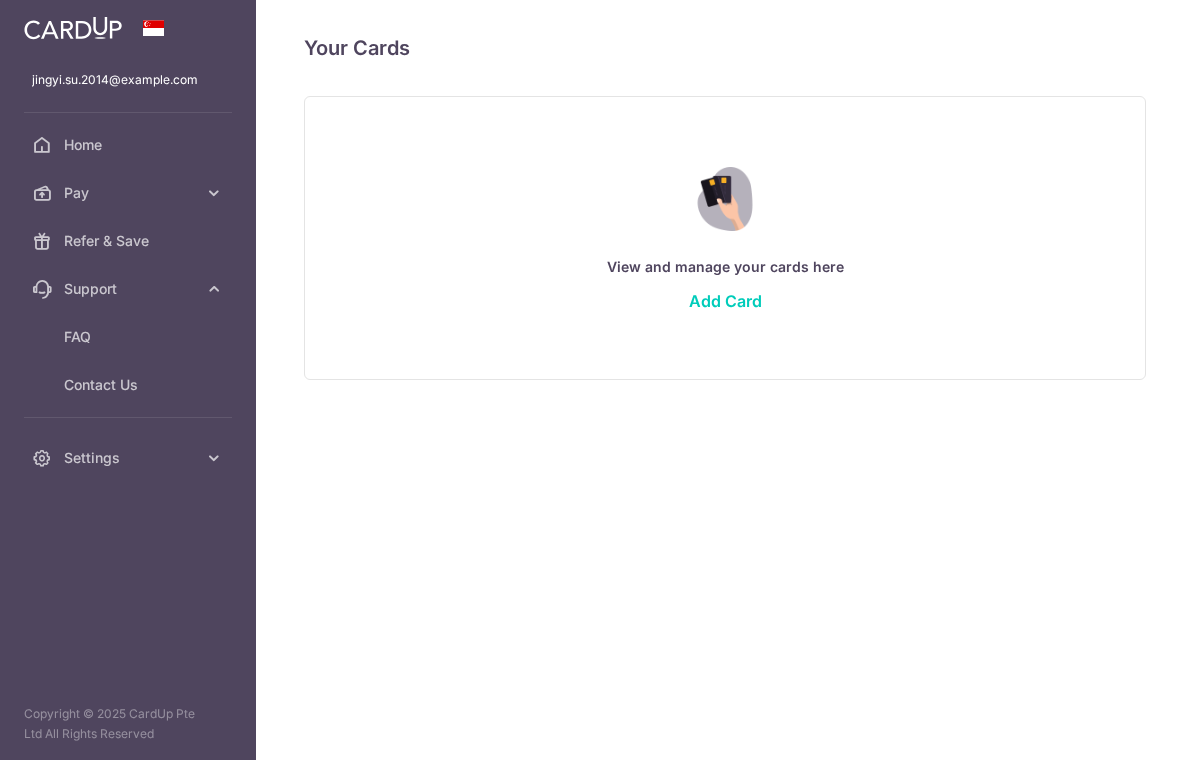 click at bounding box center [214, 193] 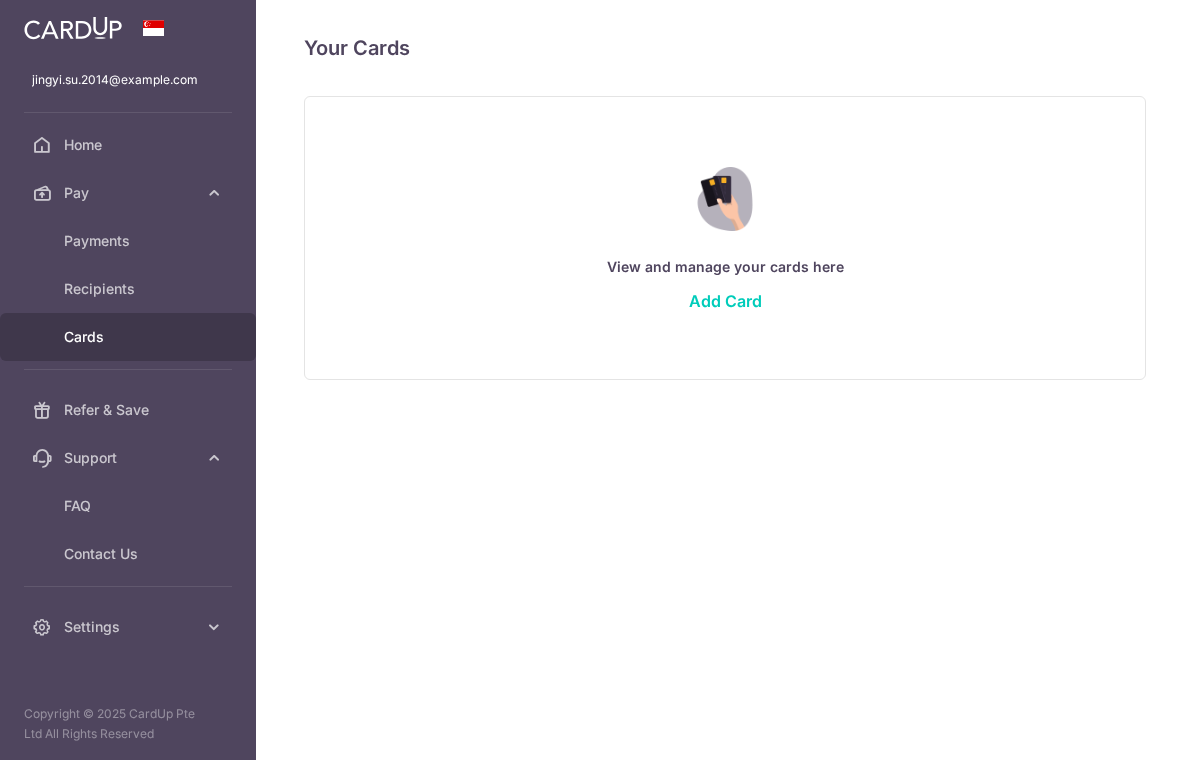 click on "FAQ" at bounding box center (130, 506) 